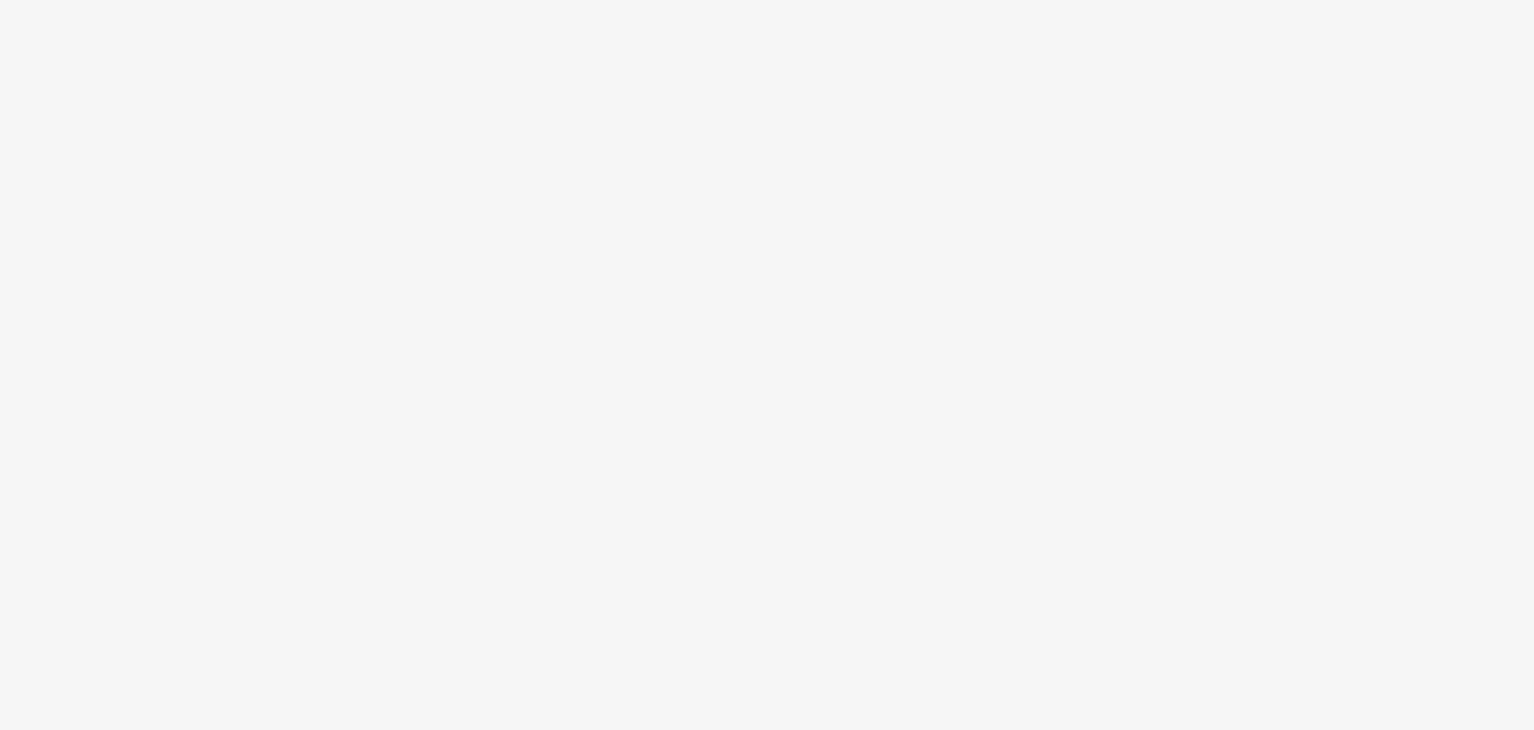 scroll, scrollTop: 0, scrollLeft: 0, axis: both 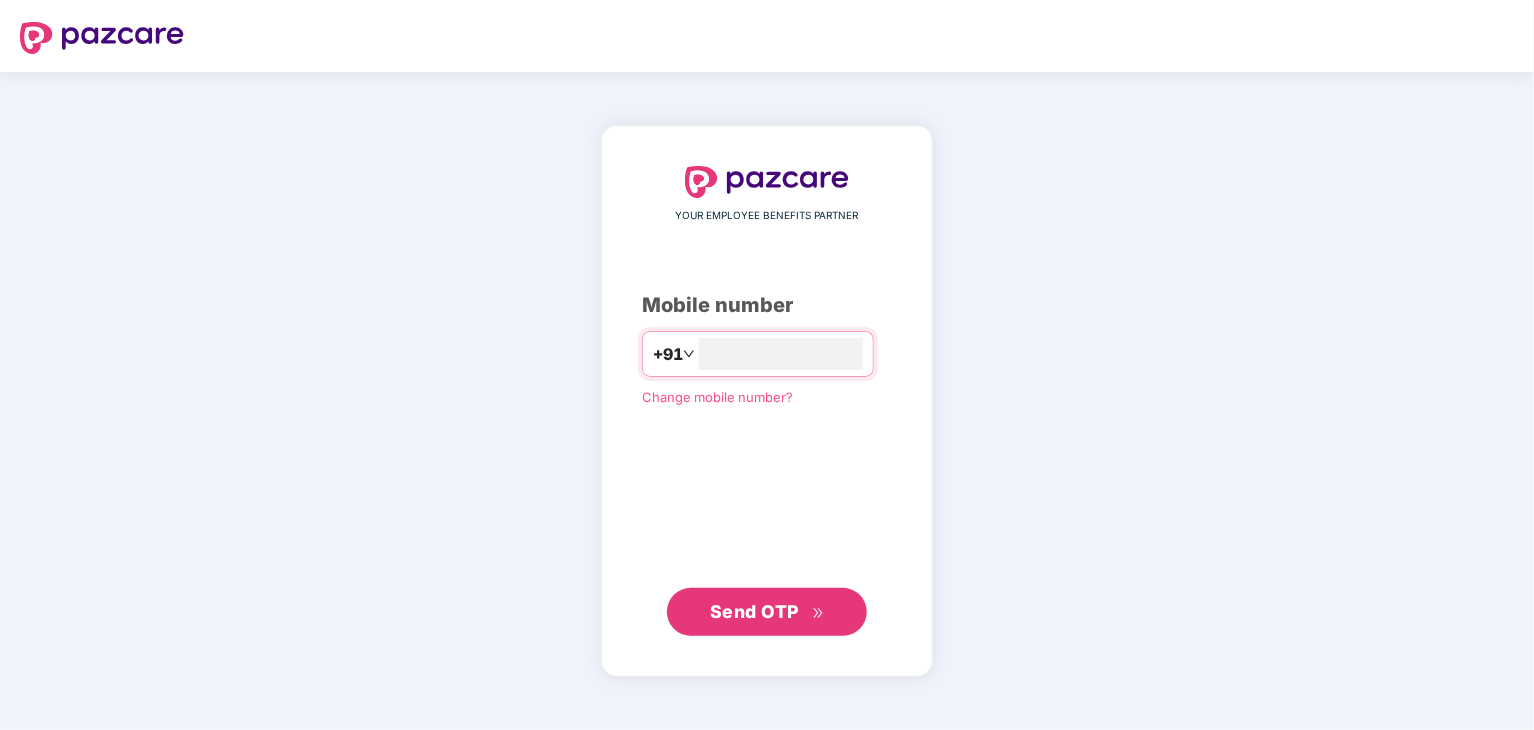 type on "**********" 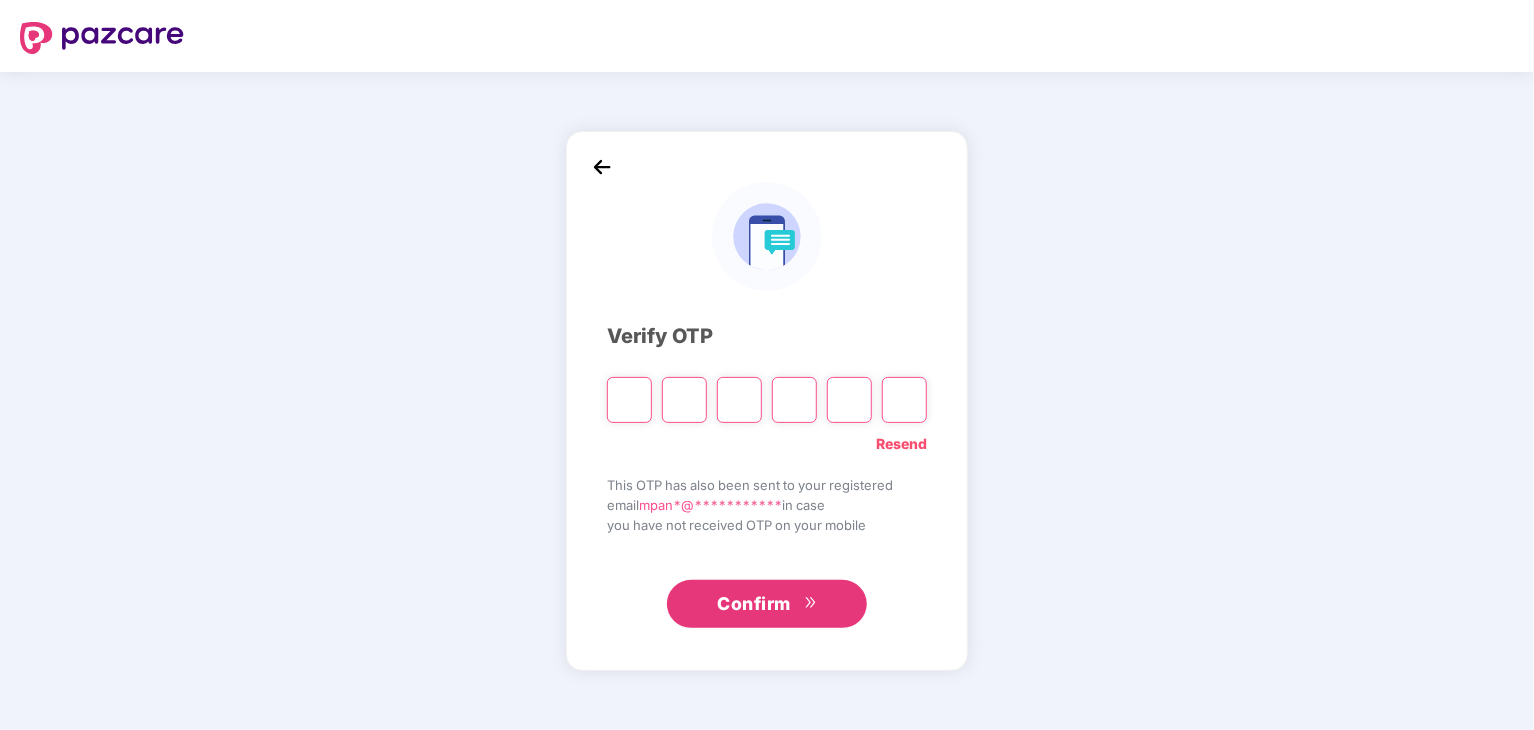 type on "*" 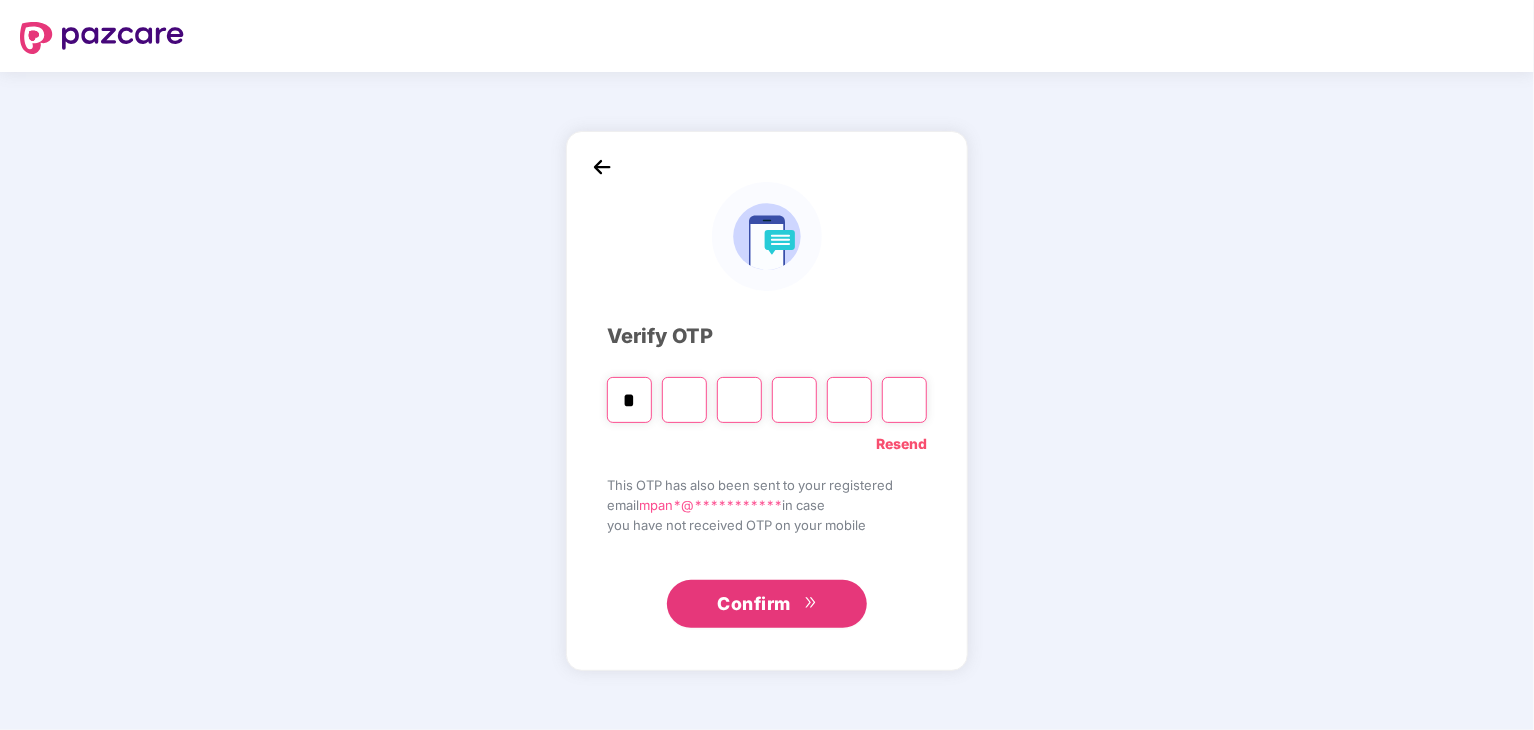 type on "*" 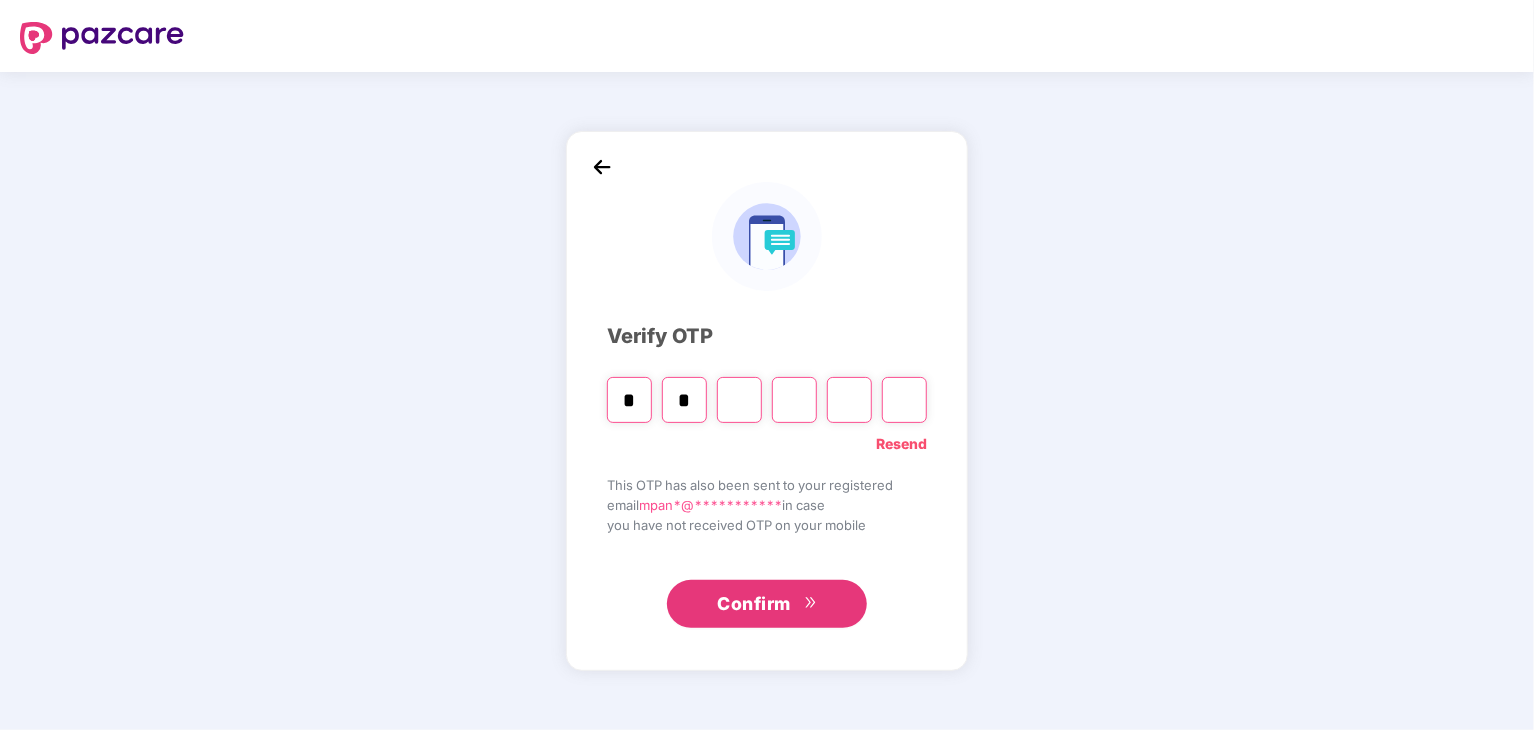 type on "*" 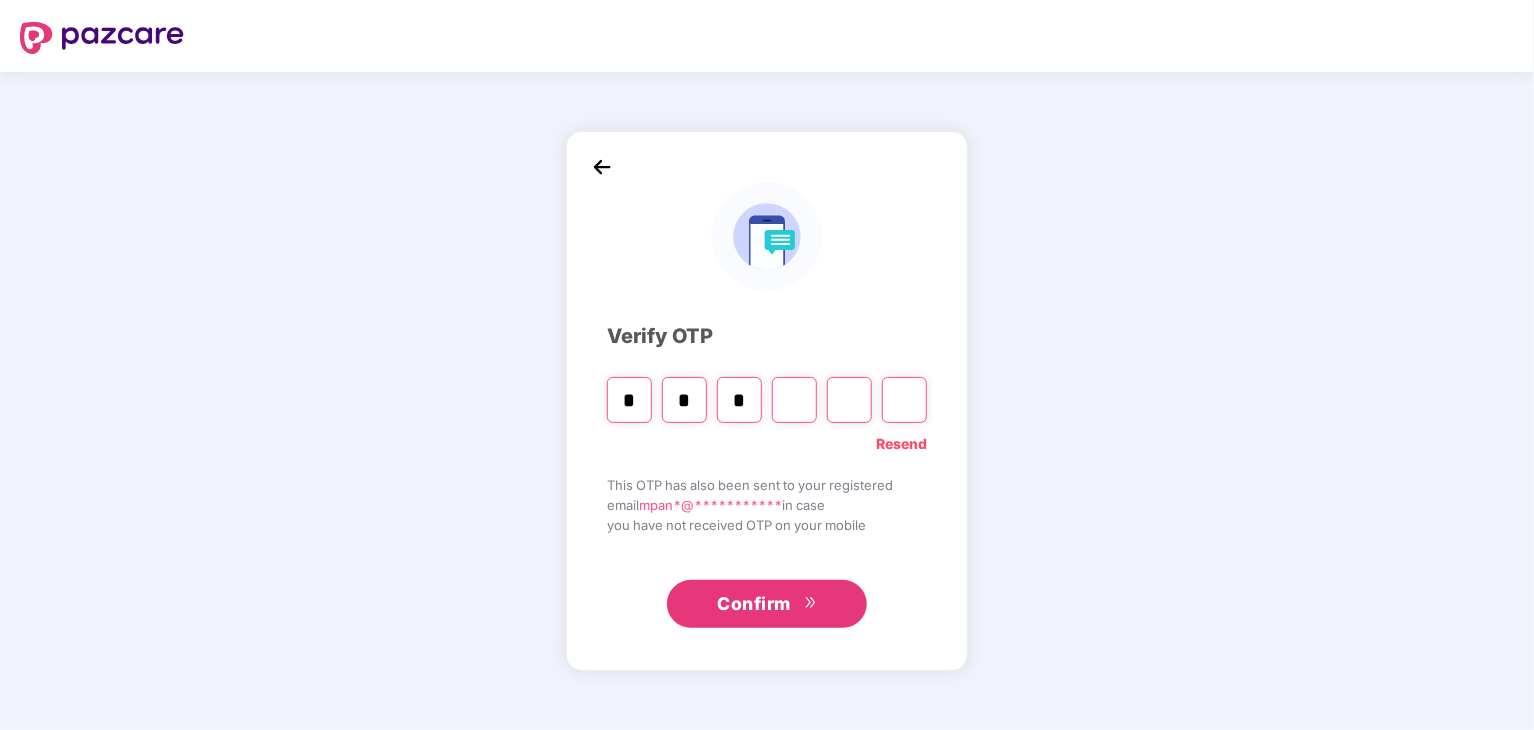 type on "*" 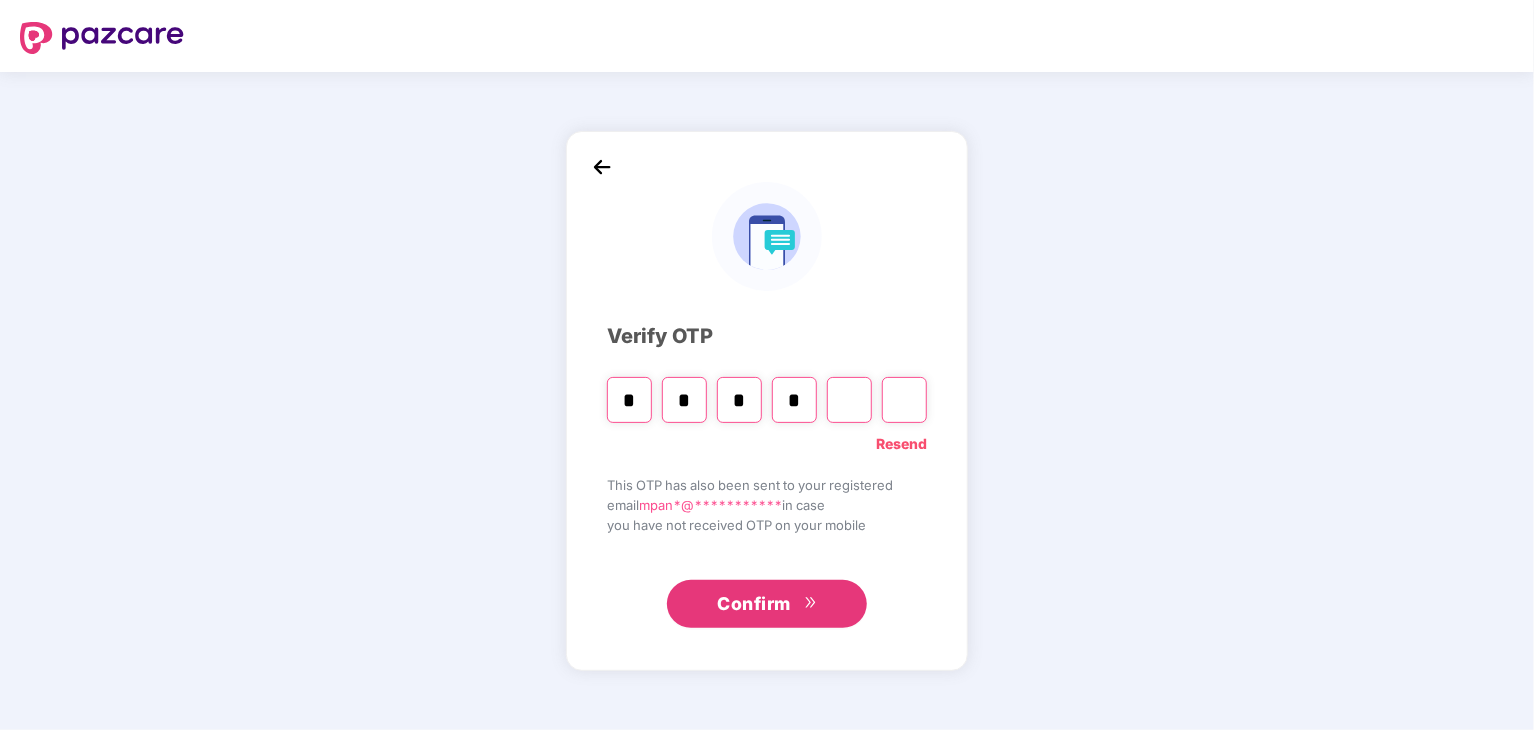 type on "*" 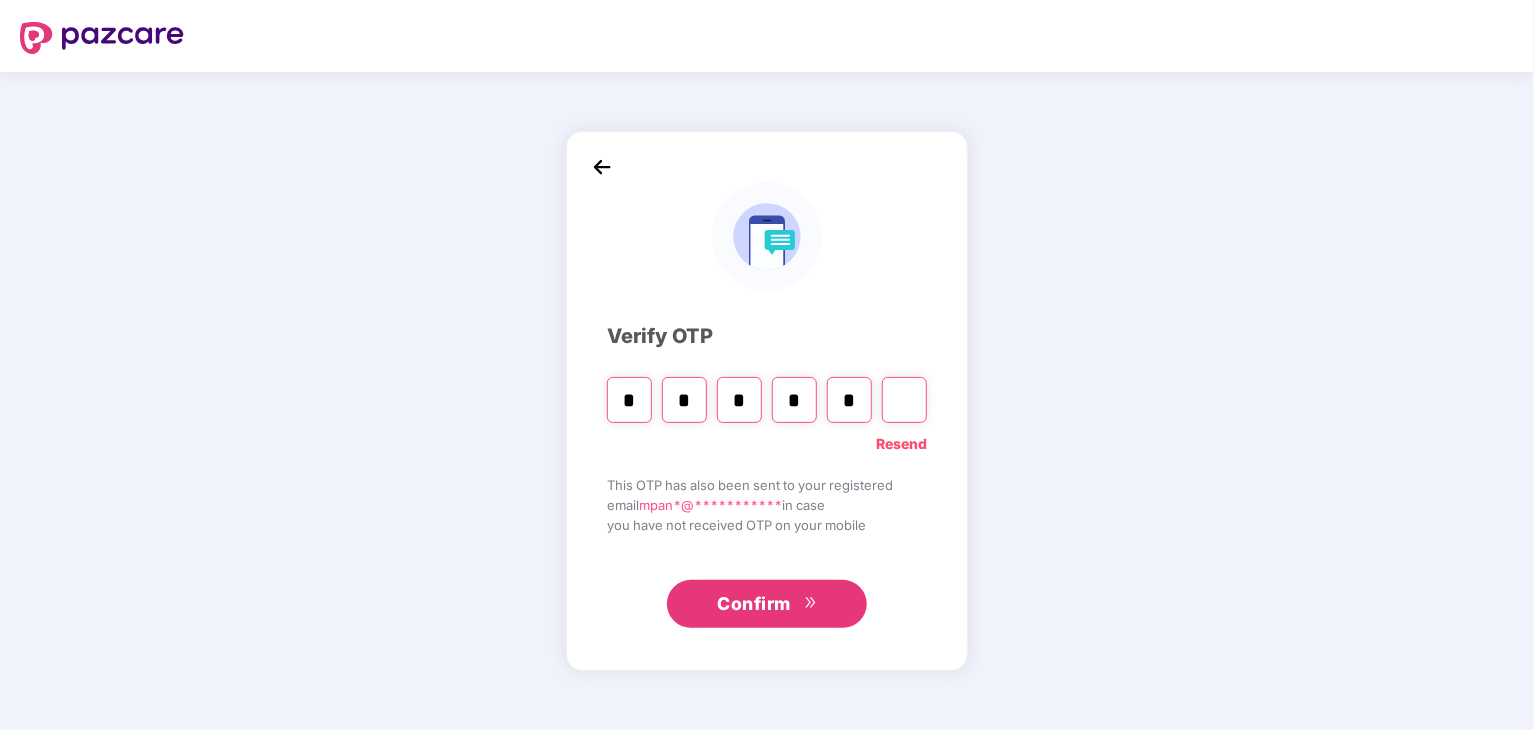 type on "*" 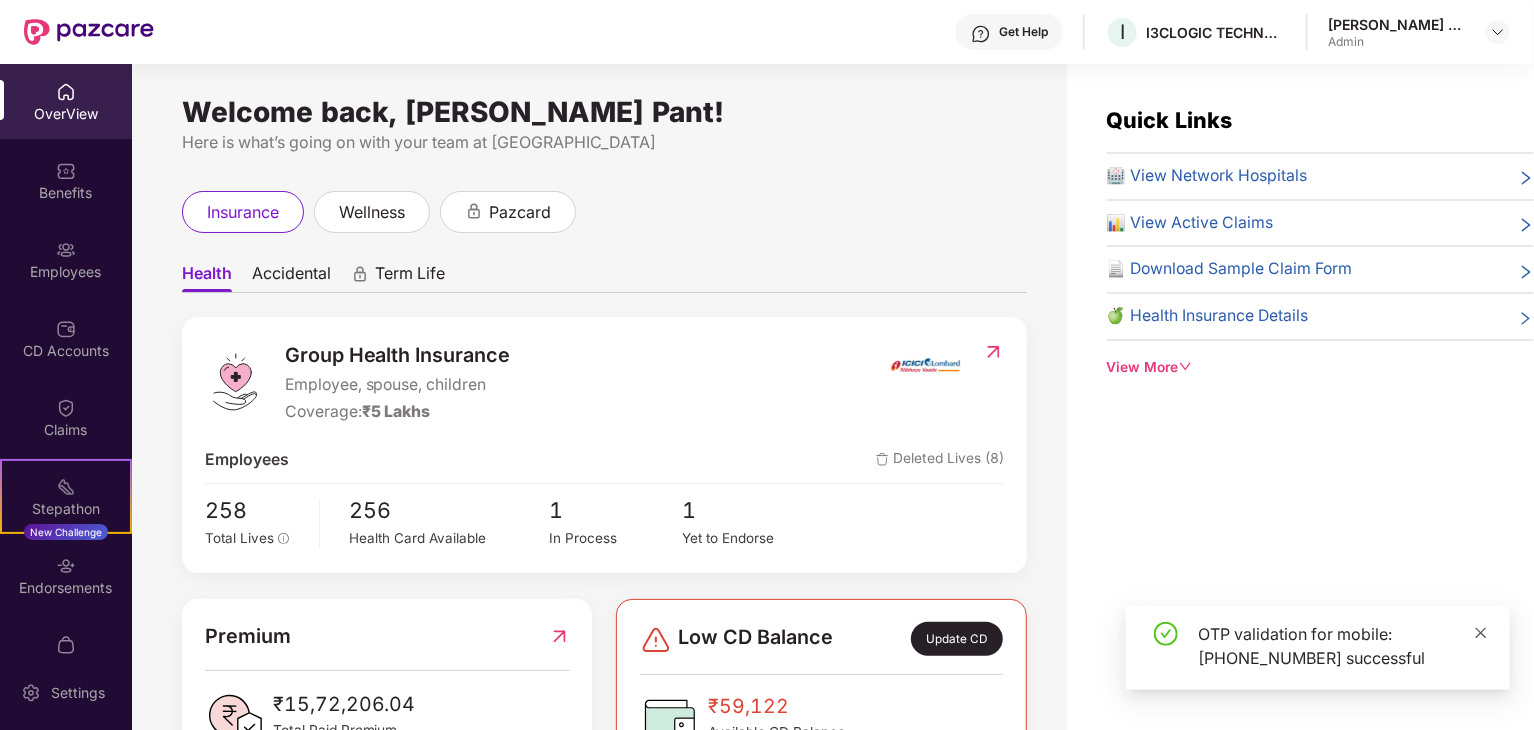 click 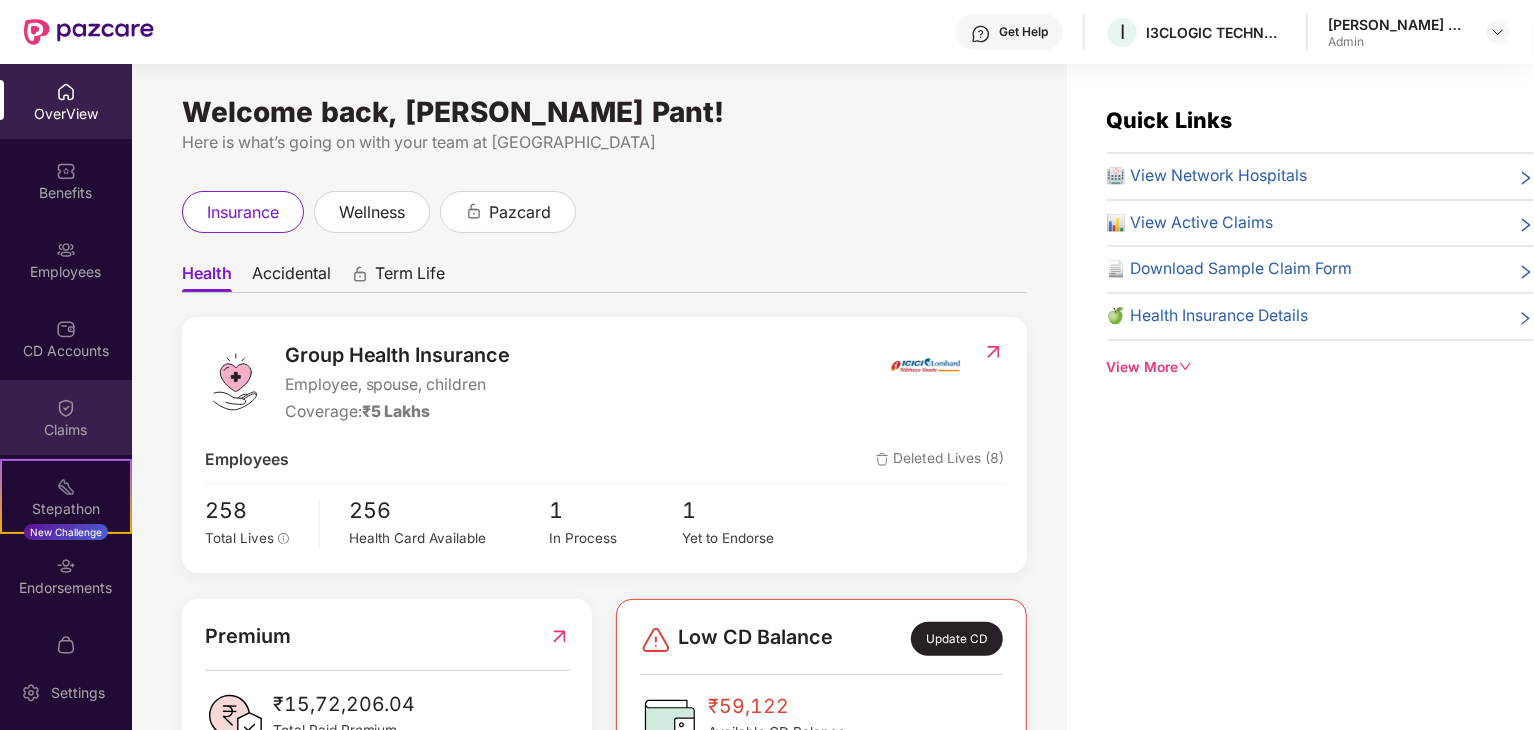 click at bounding box center [66, 408] 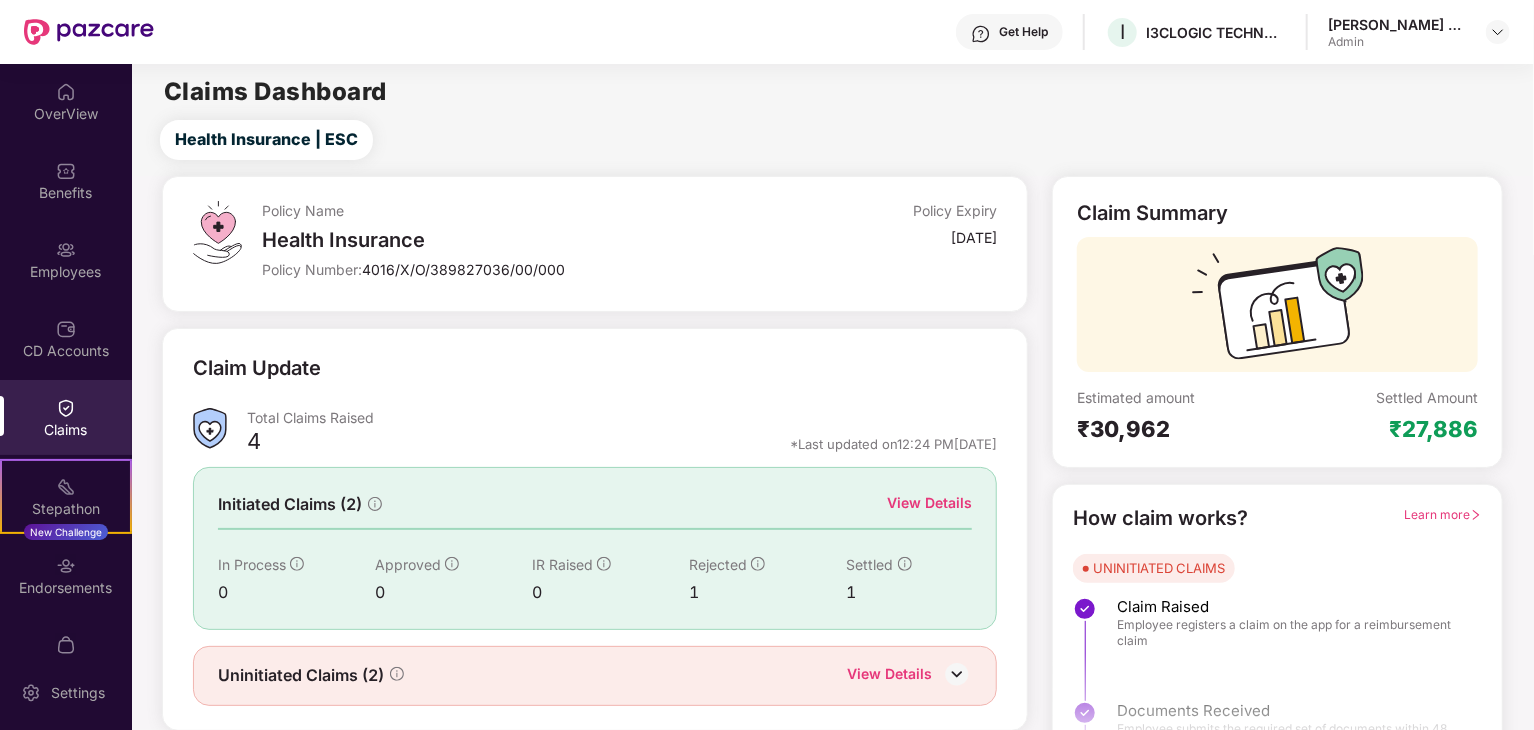 scroll, scrollTop: 52, scrollLeft: 0, axis: vertical 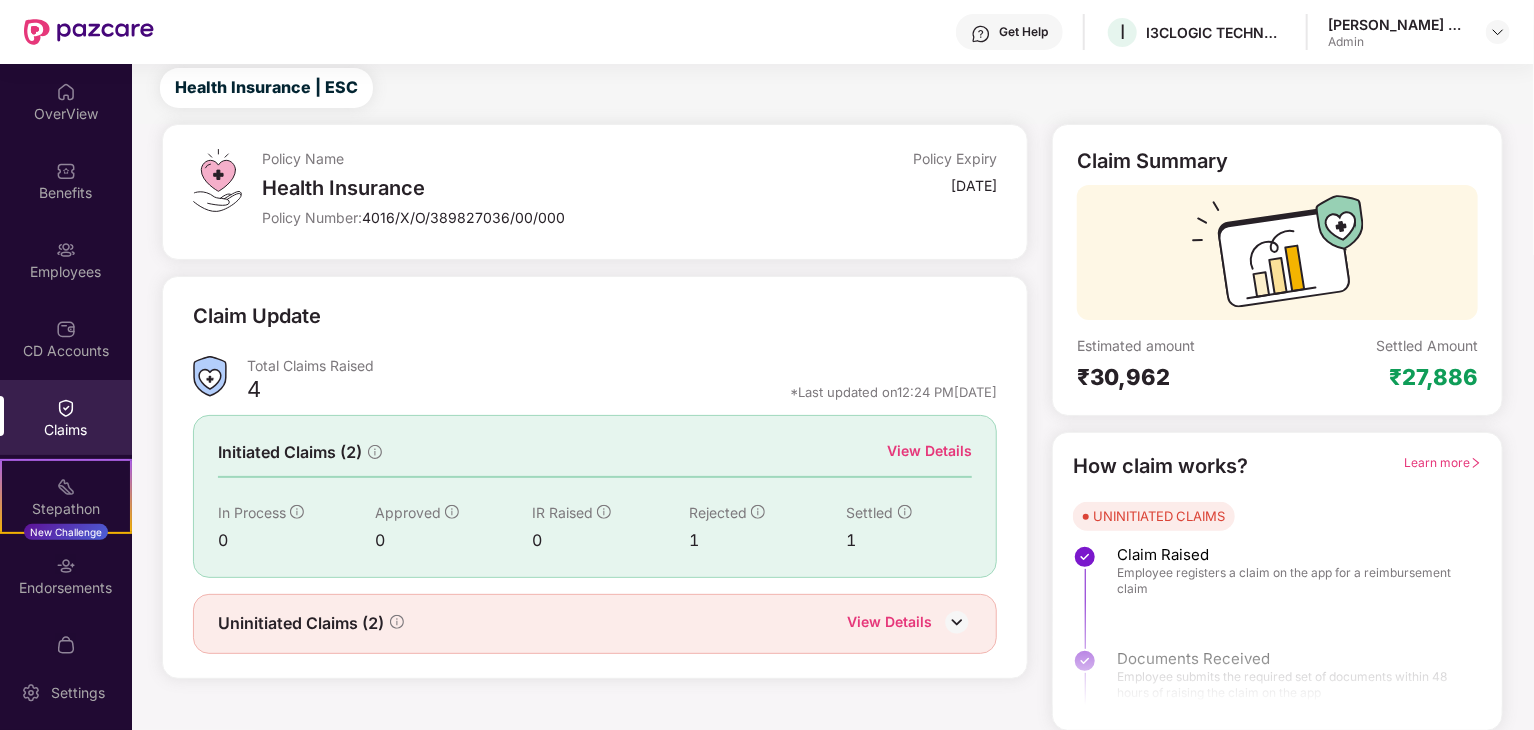 click at bounding box center (957, 622) 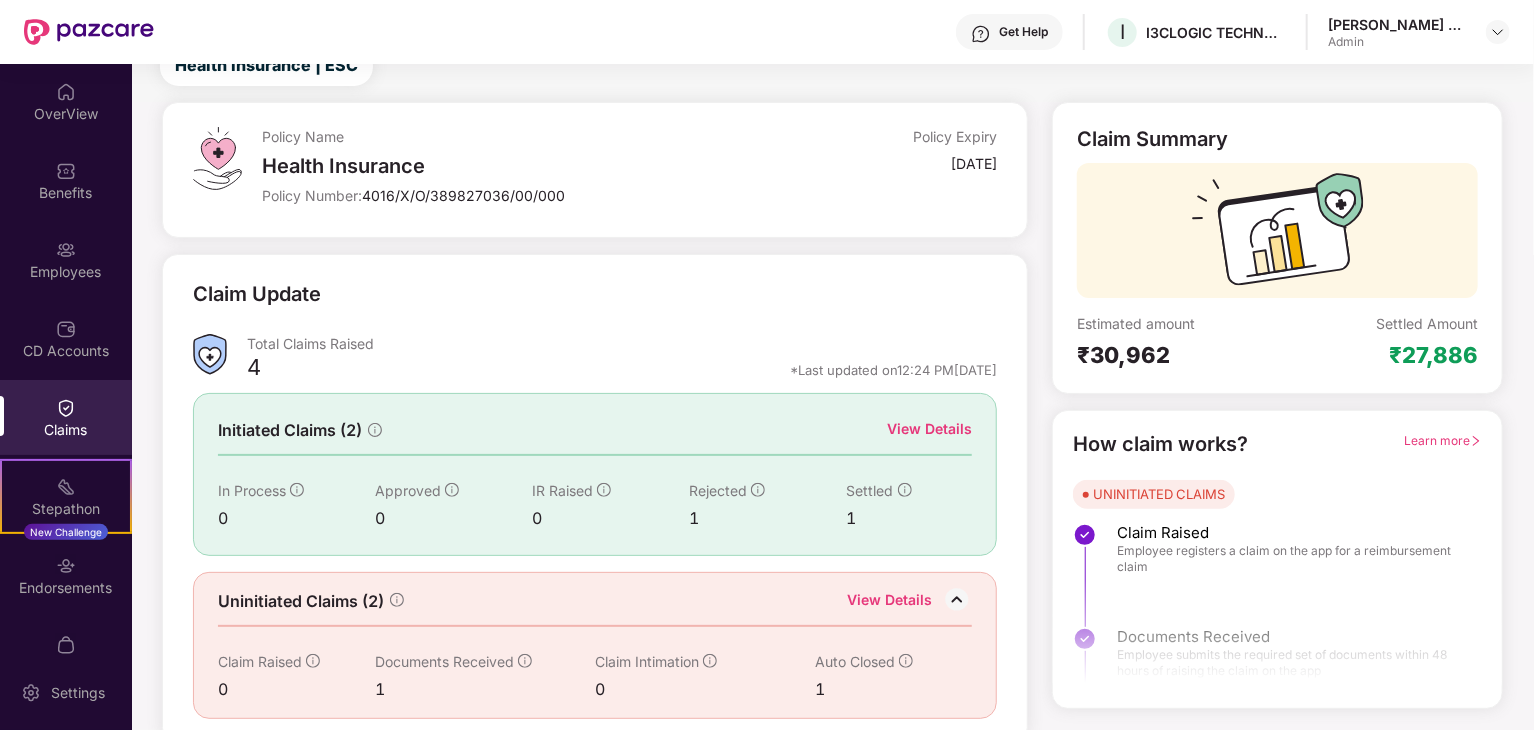 scroll, scrollTop: 85, scrollLeft: 0, axis: vertical 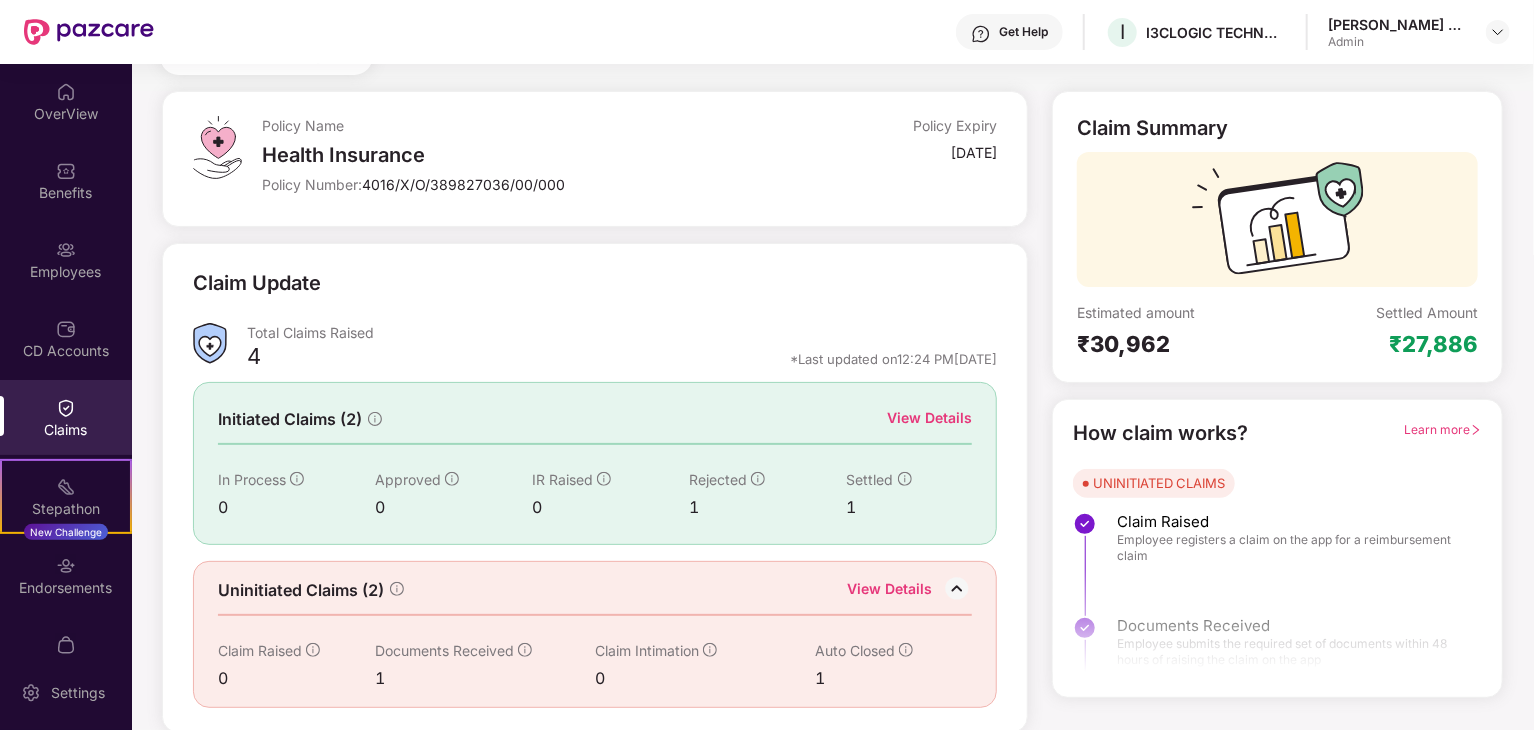 click on "1" at bounding box center [485, 678] 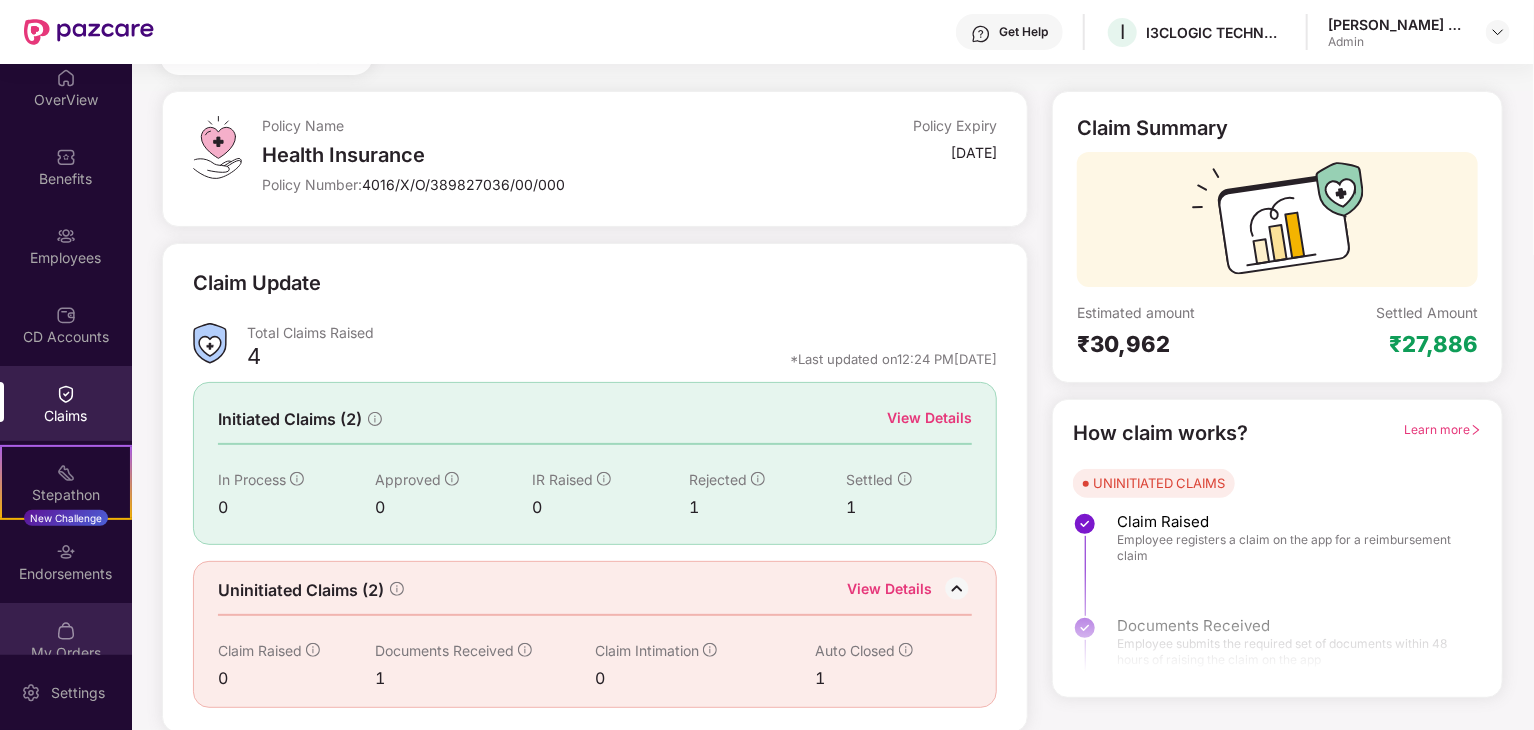 scroll, scrollTop: 0, scrollLeft: 0, axis: both 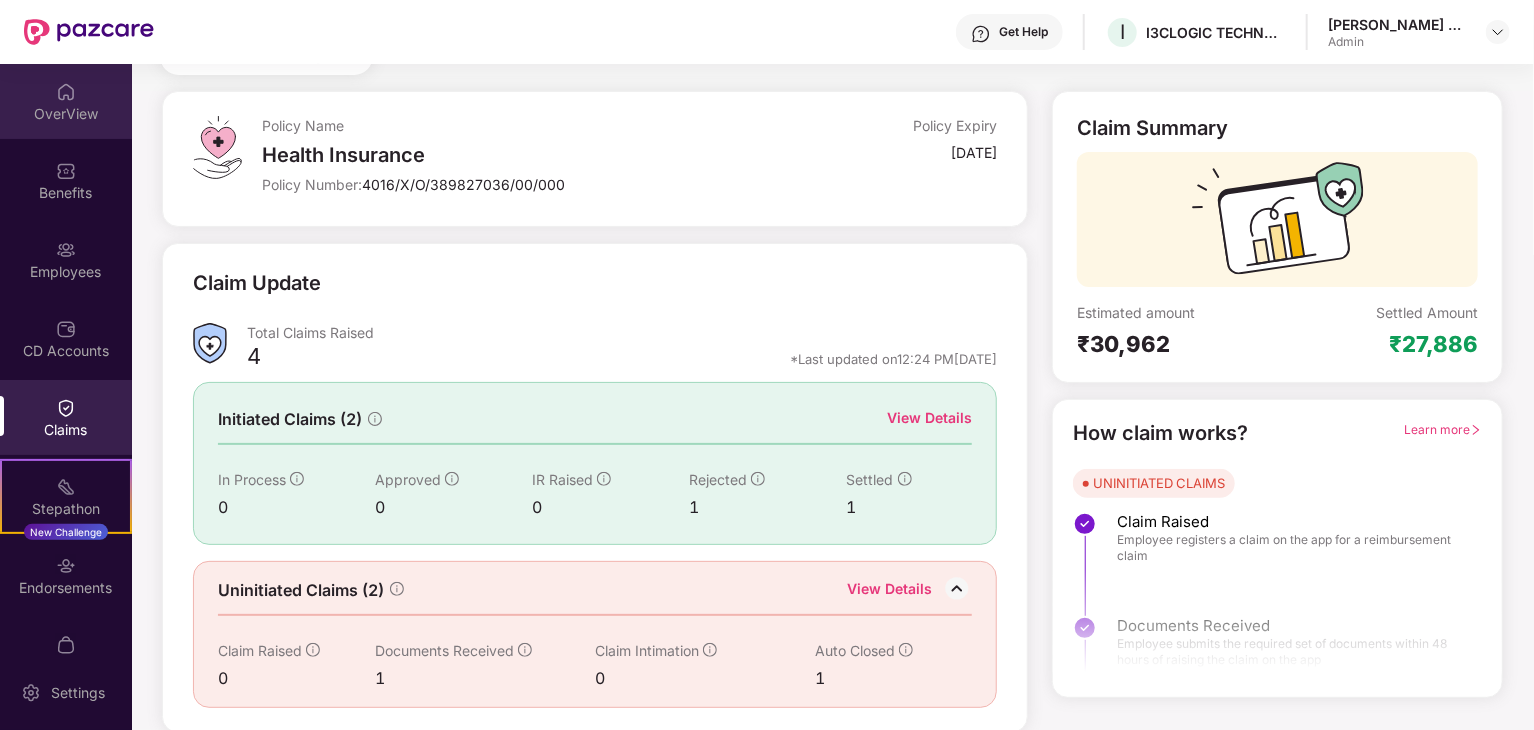 click on "OverView" at bounding box center [66, 101] 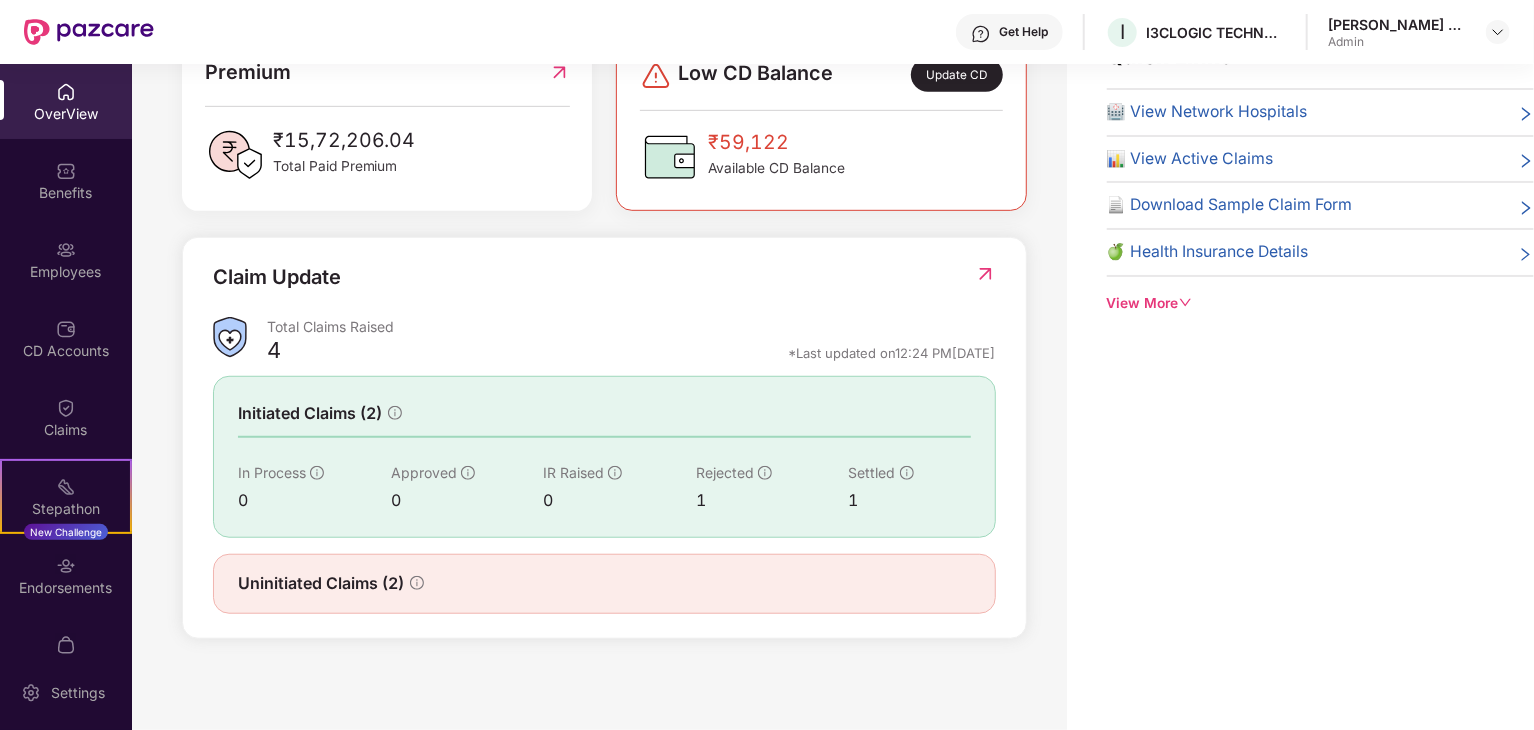 scroll, scrollTop: 506, scrollLeft: 0, axis: vertical 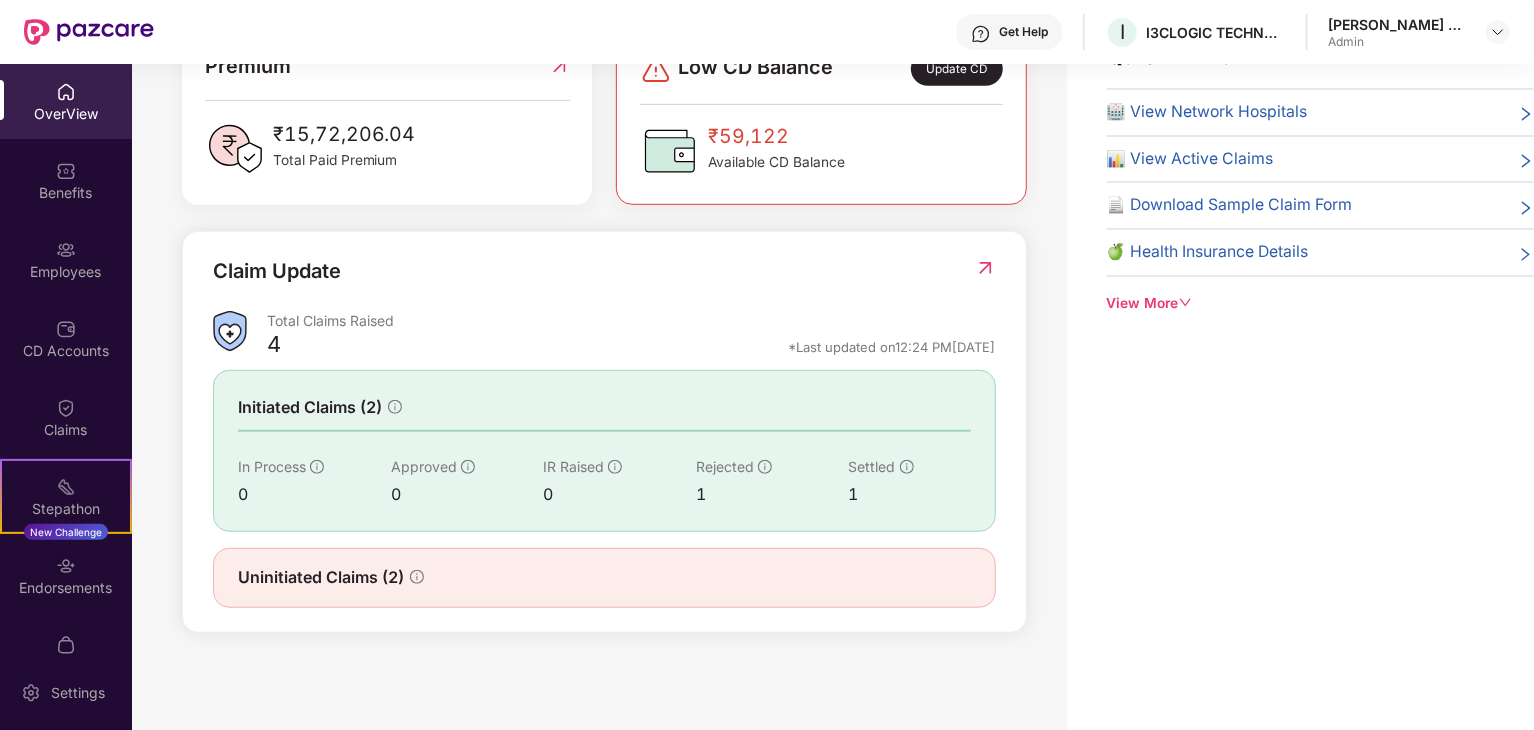 click at bounding box center [985, 268] 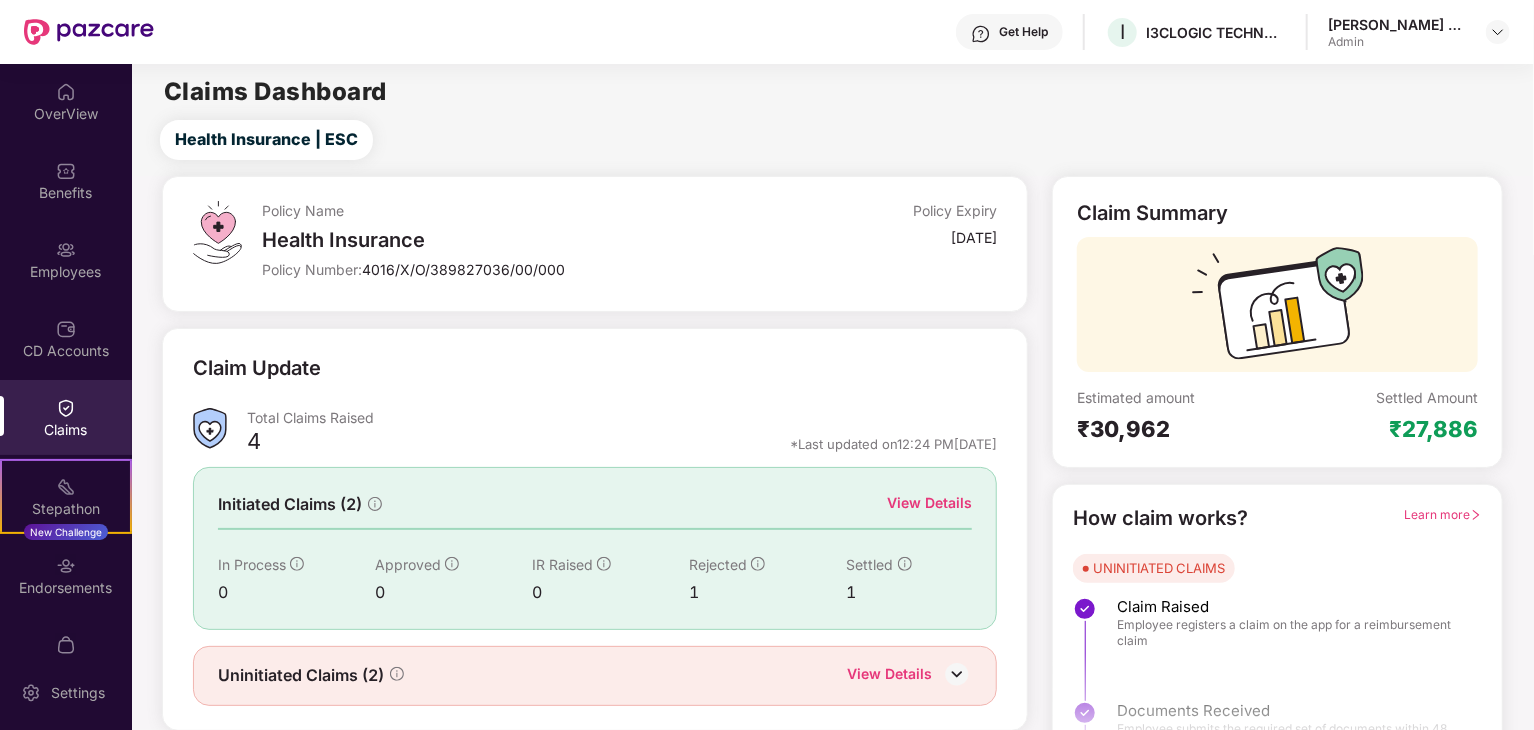 scroll, scrollTop: 52, scrollLeft: 0, axis: vertical 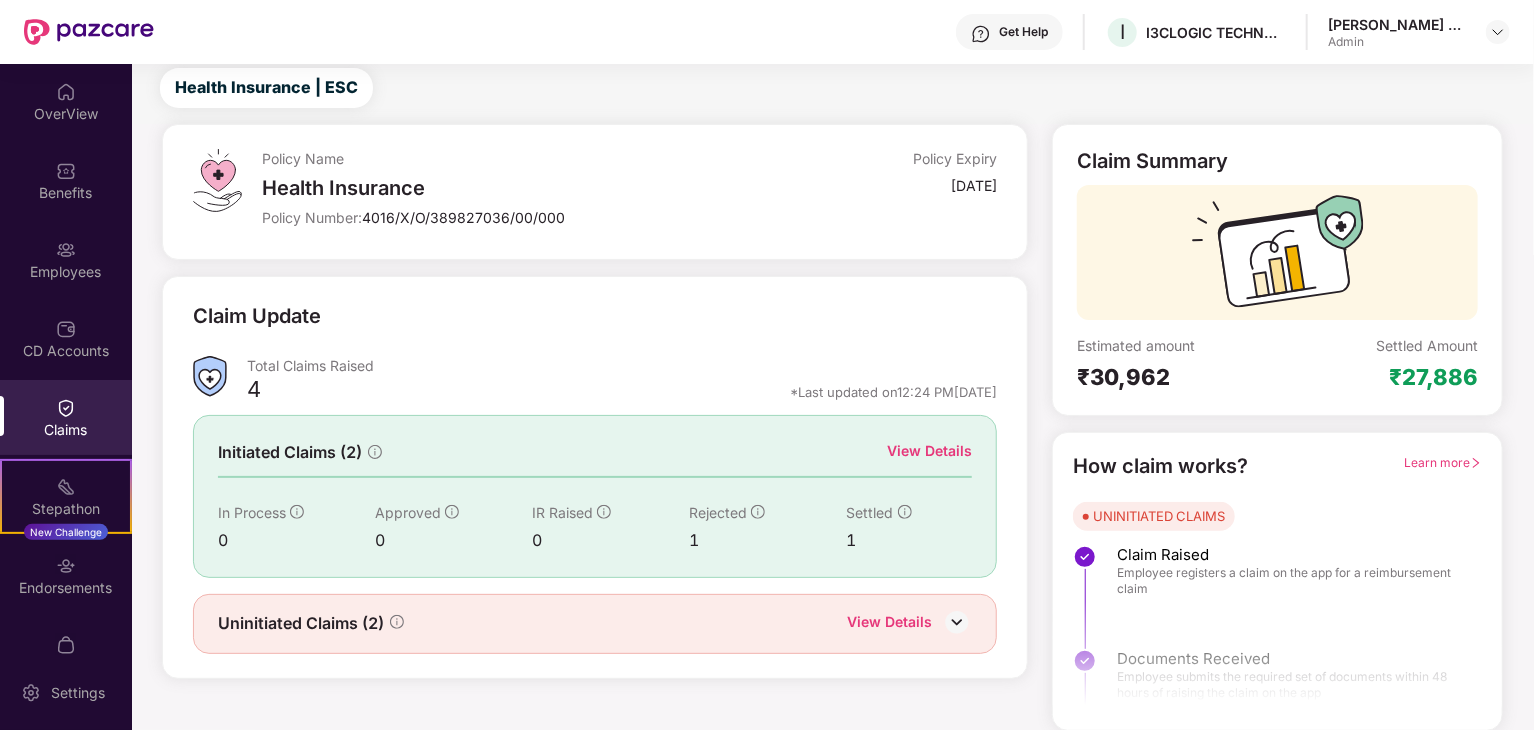 click on "View Details" at bounding box center [929, 451] 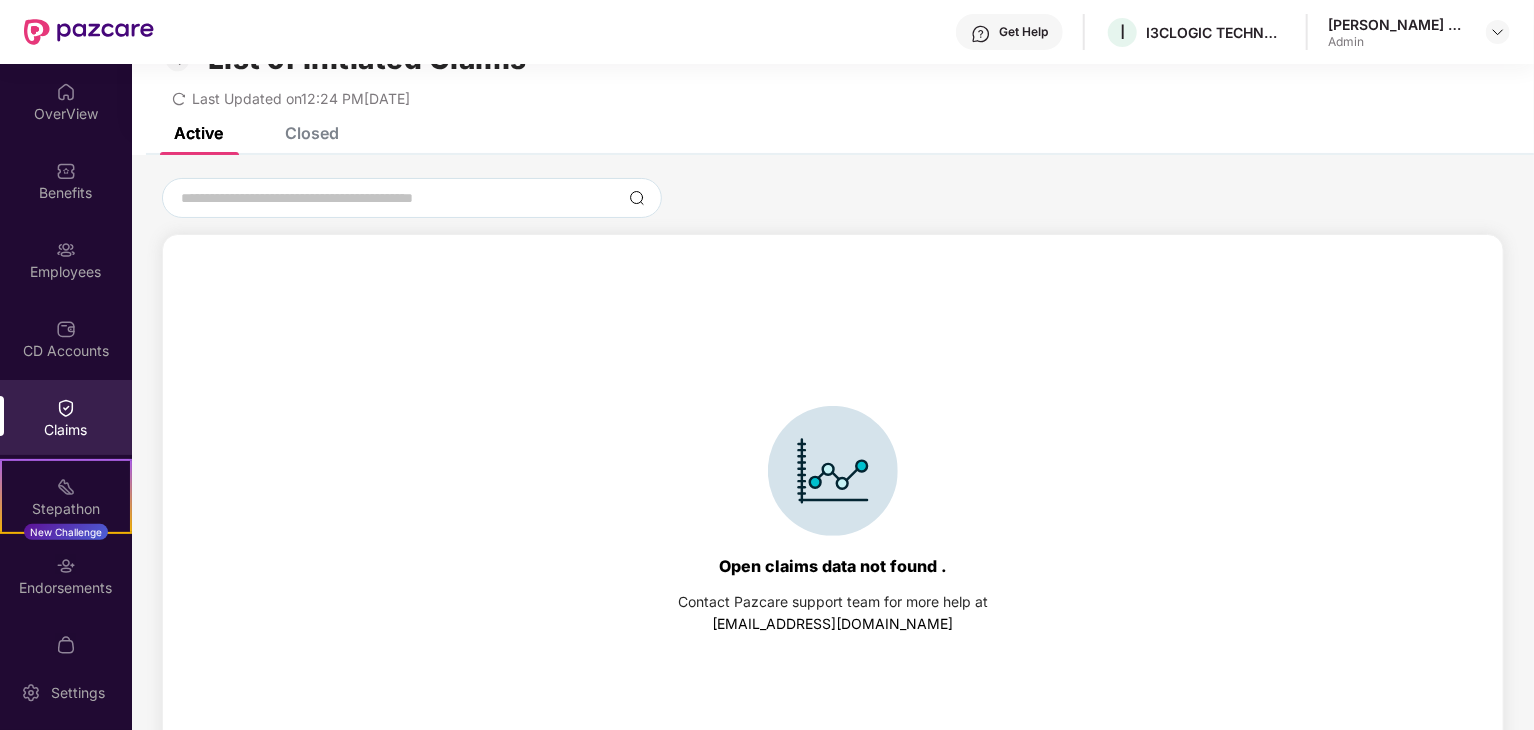 click on "Closed" at bounding box center (312, 133) 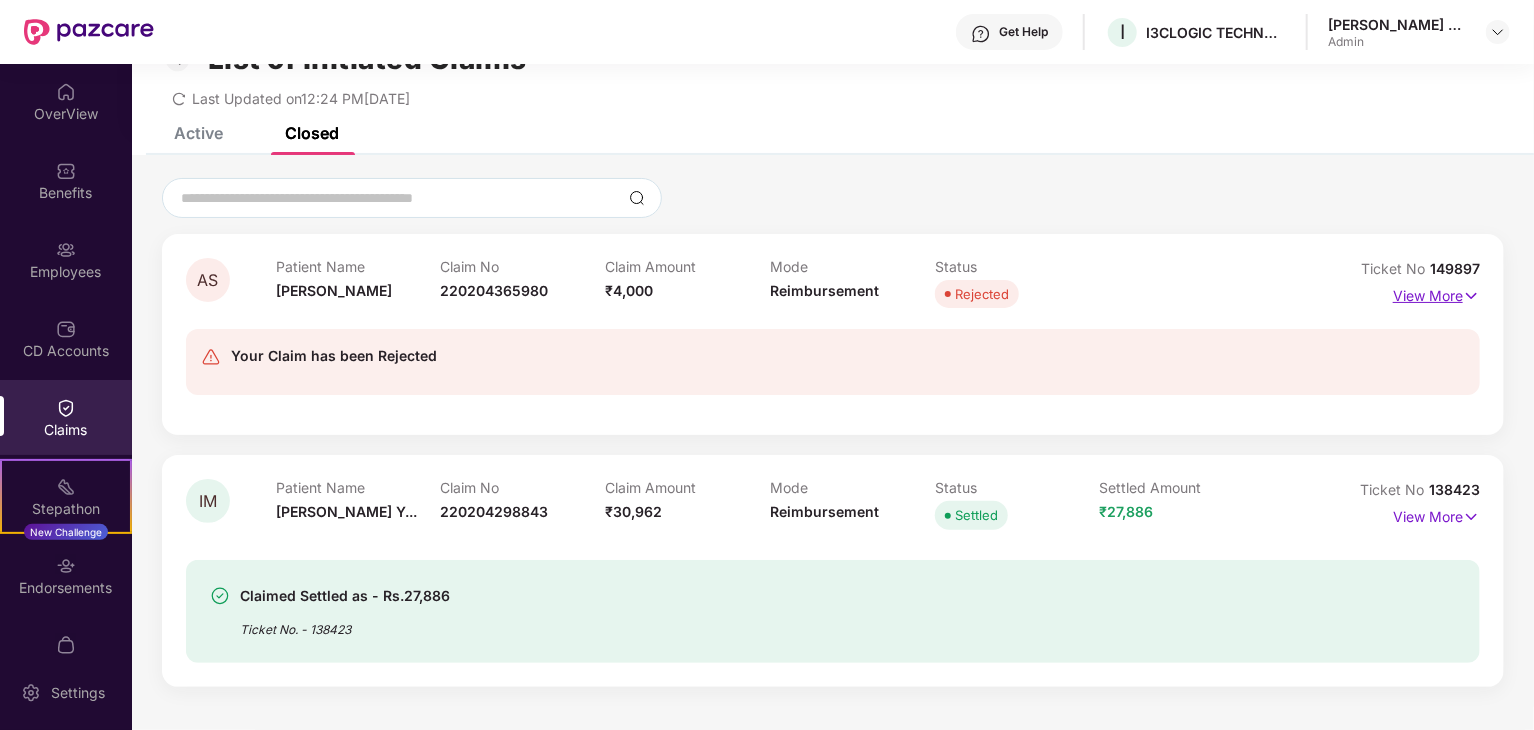 click on "AS Patient Name [PERSON_NAME]   Claim No 220204365980 Claim Amount ₹4,000 Mode Reimbursement Status Rejected Ticket No 149897 View More   Your Claim has been Rejected" at bounding box center (833, 334) 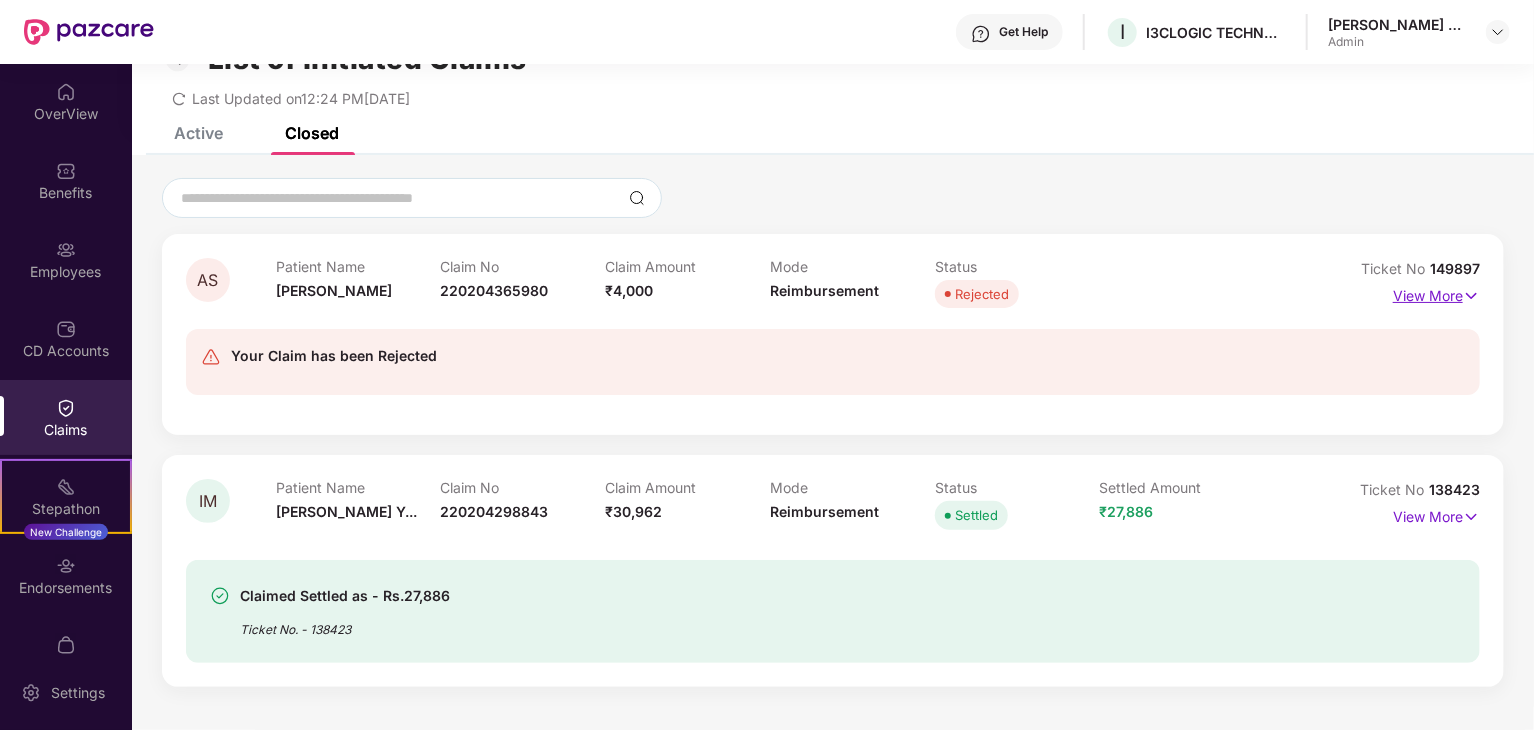 click on "View More" at bounding box center [1436, 293] 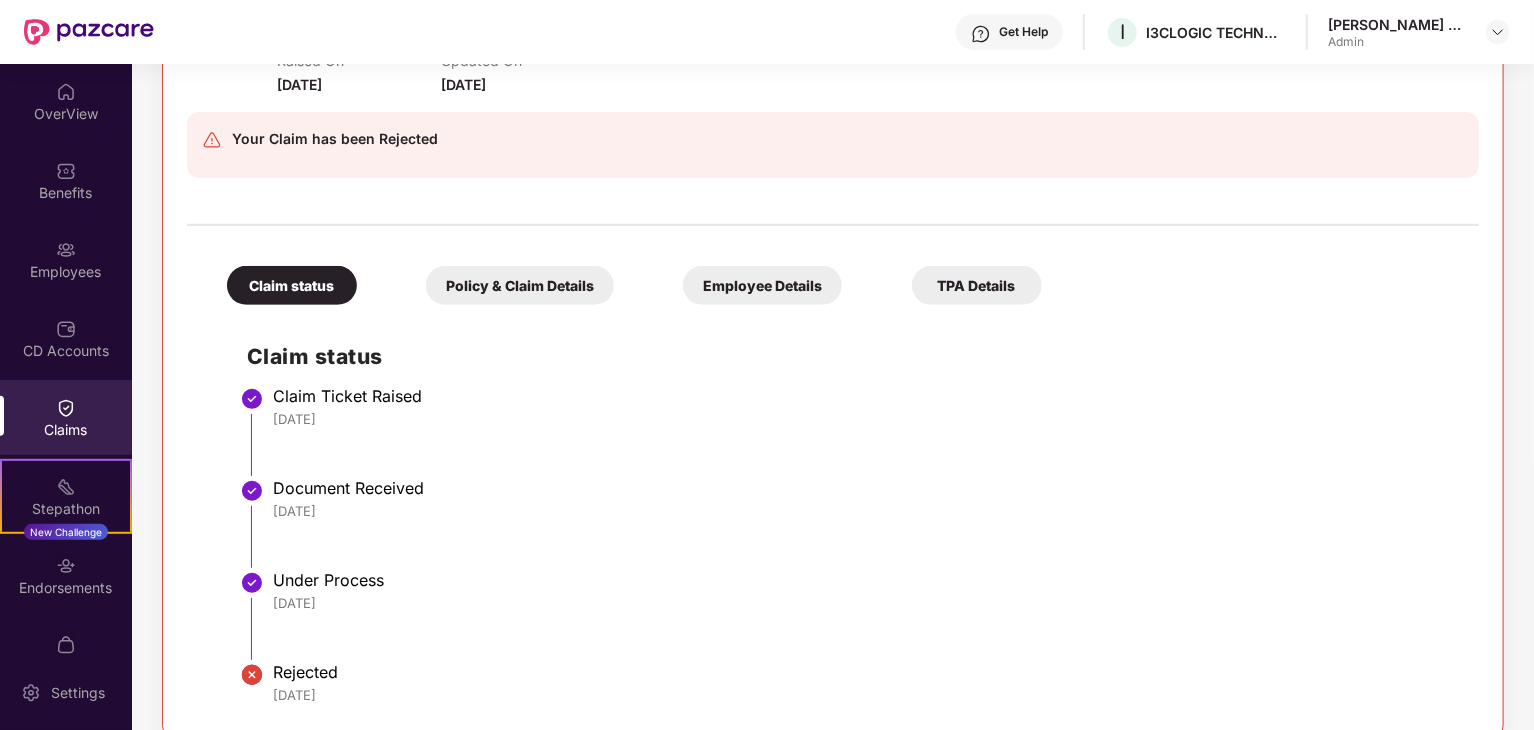 scroll, scrollTop: 352, scrollLeft: 0, axis: vertical 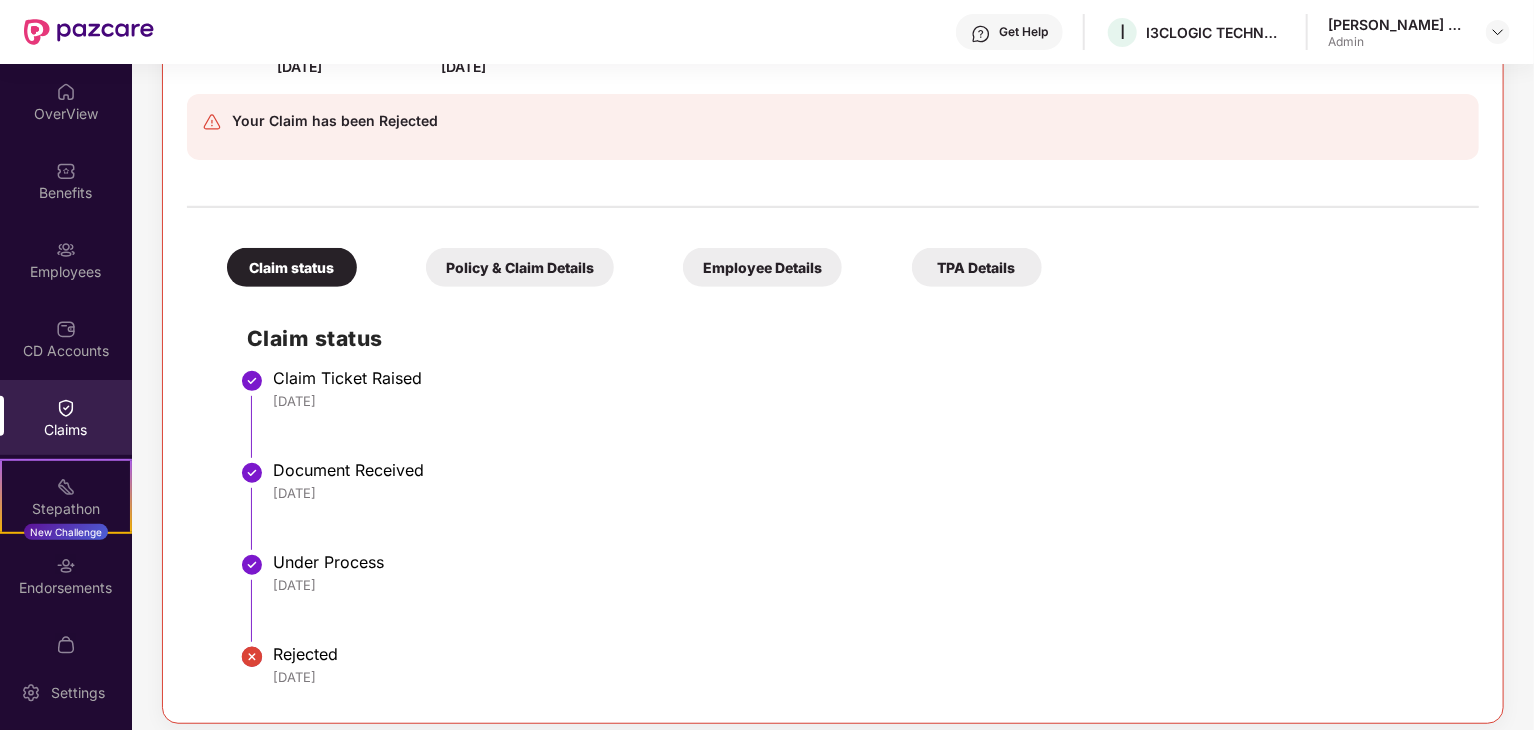 click on "Policy & Claim Details" at bounding box center (520, 267) 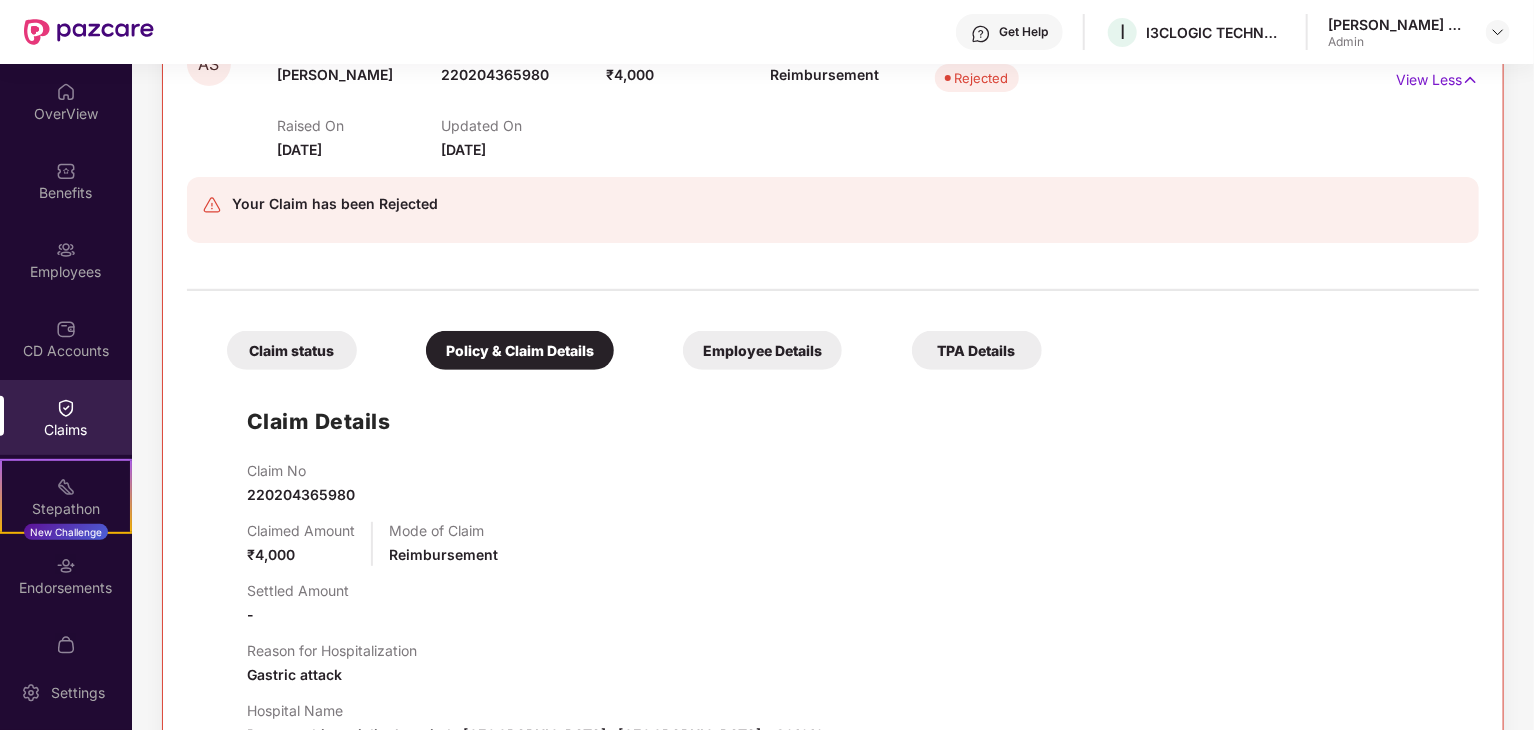 scroll, scrollTop: 252, scrollLeft: 0, axis: vertical 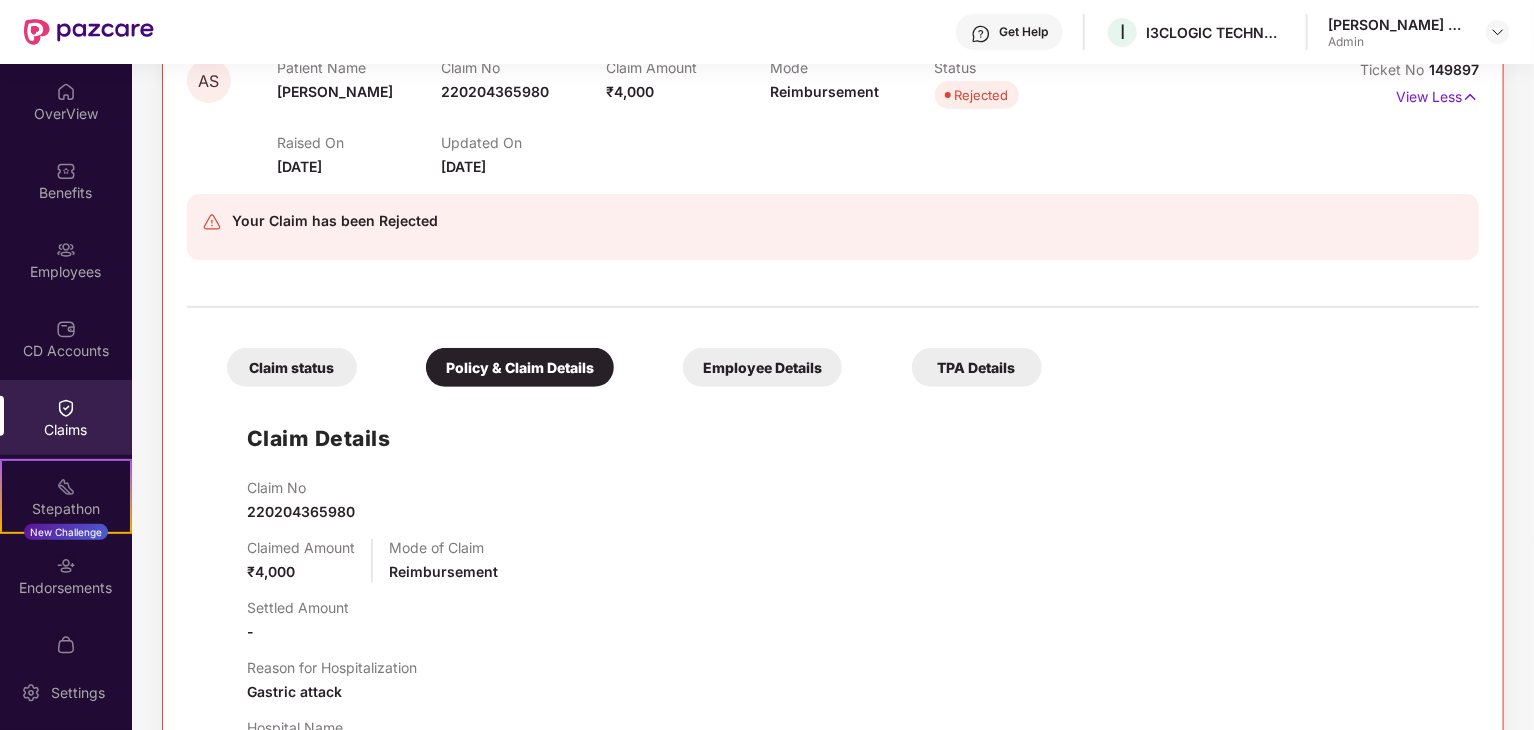 click on "Employee Details" at bounding box center (762, 367) 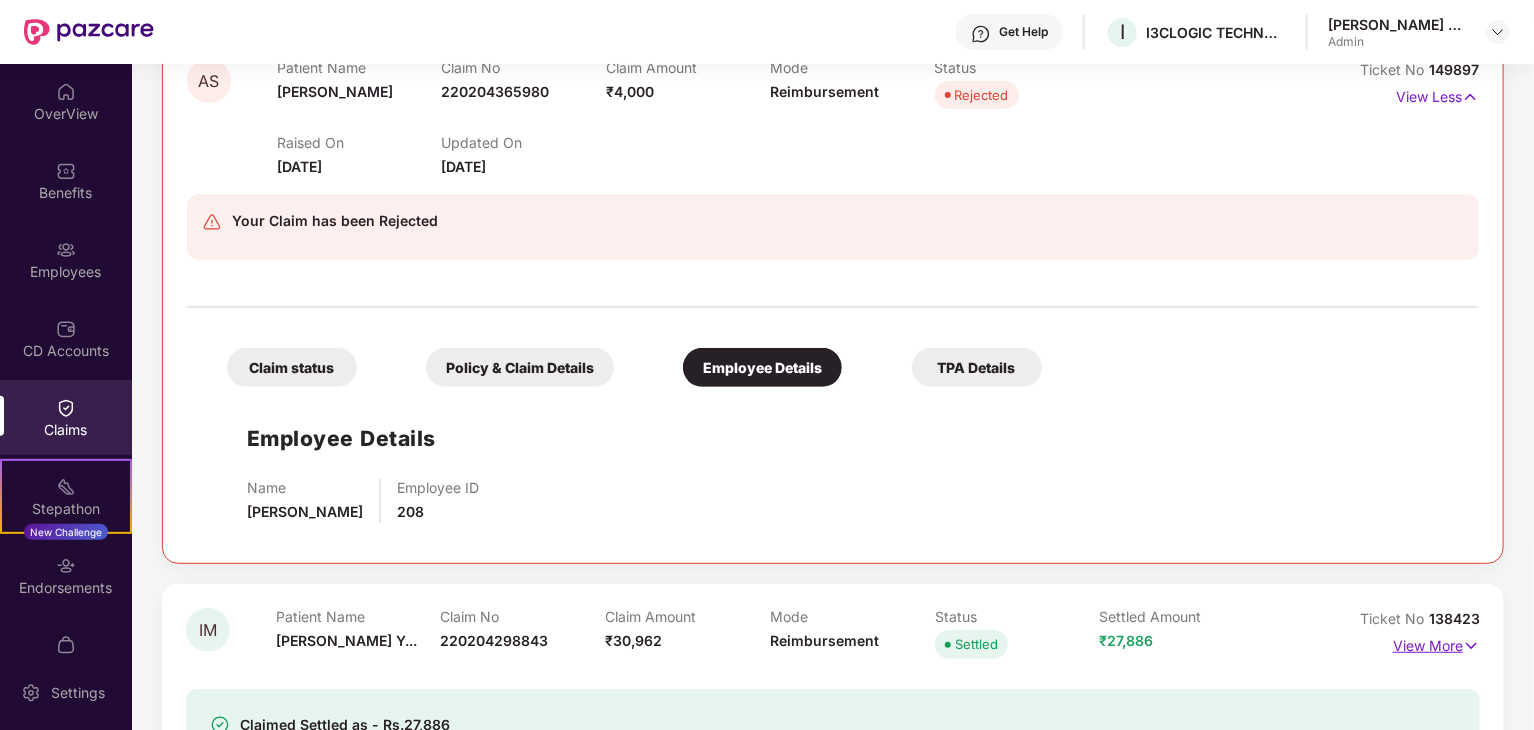 click on "View More" at bounding box center [1436, 643] 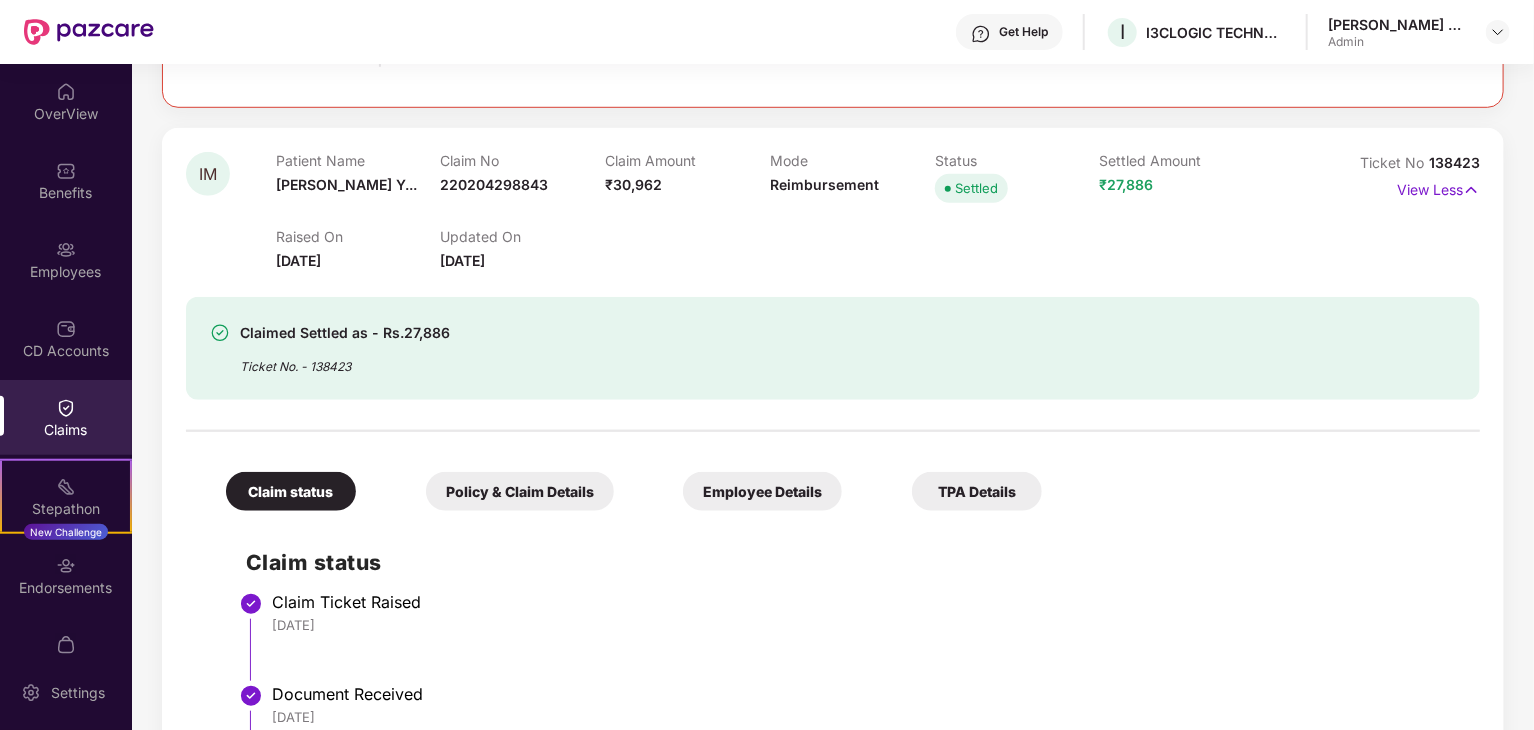scroll, scrollTop: 852, scrollLeft: 0, axis: vertical 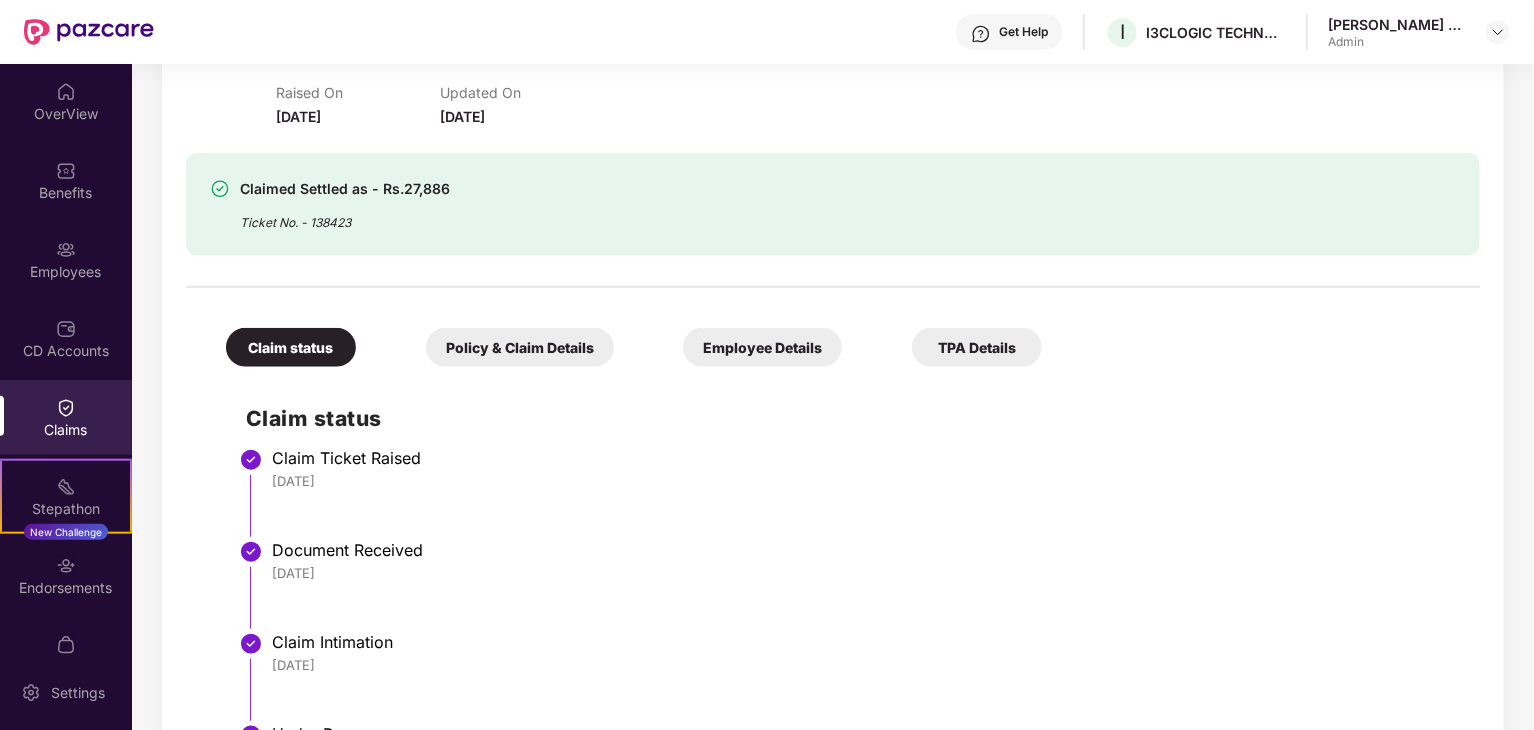 click on "Policy & Claim Details" at bounding box center (520, 347) 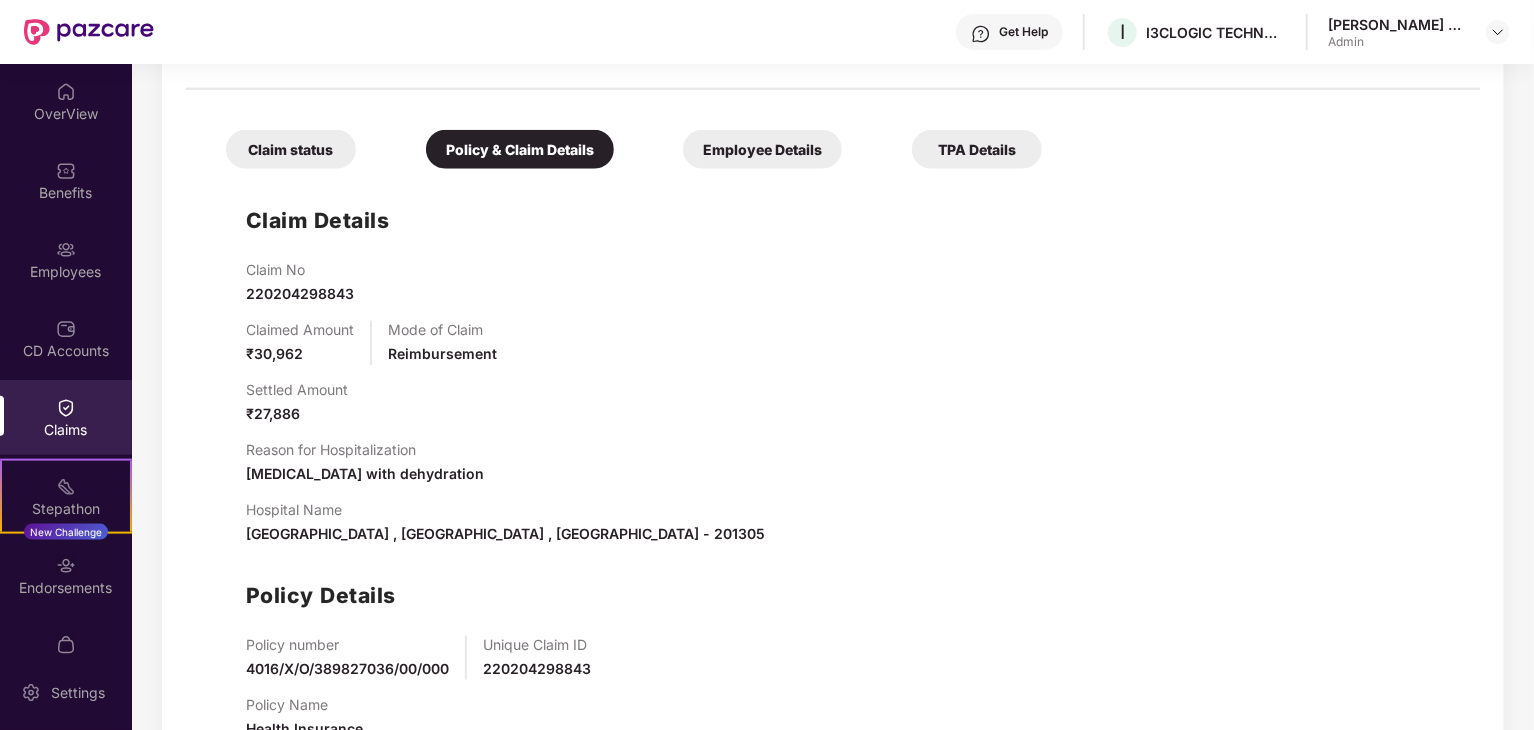 scroll, scrollTop: 1052, scrollLeft: 0, axis: vertical 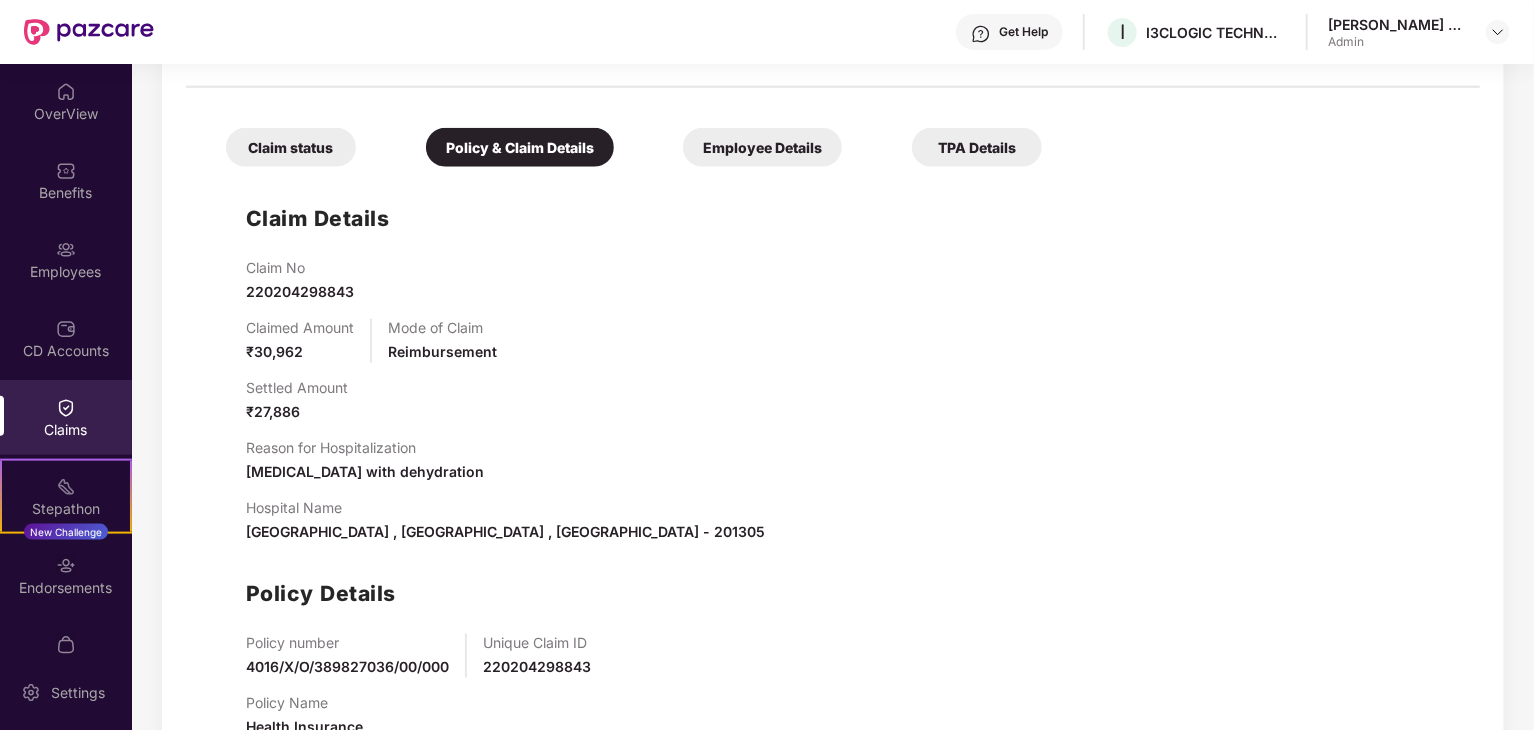 click on "Employee Details" at bounding box center (762, 147) 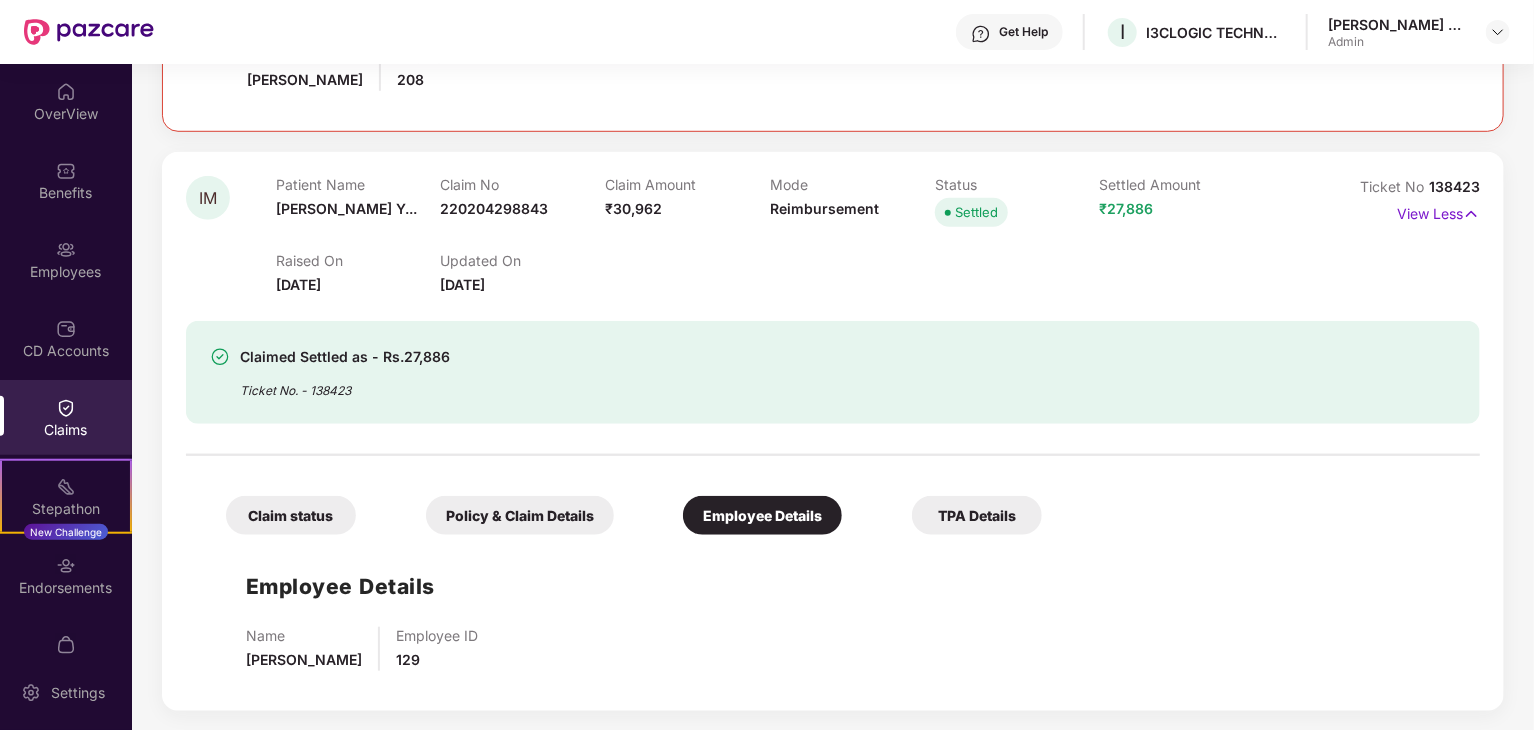 click on "Policy & Claim Details" at bounding box center [520, 515] 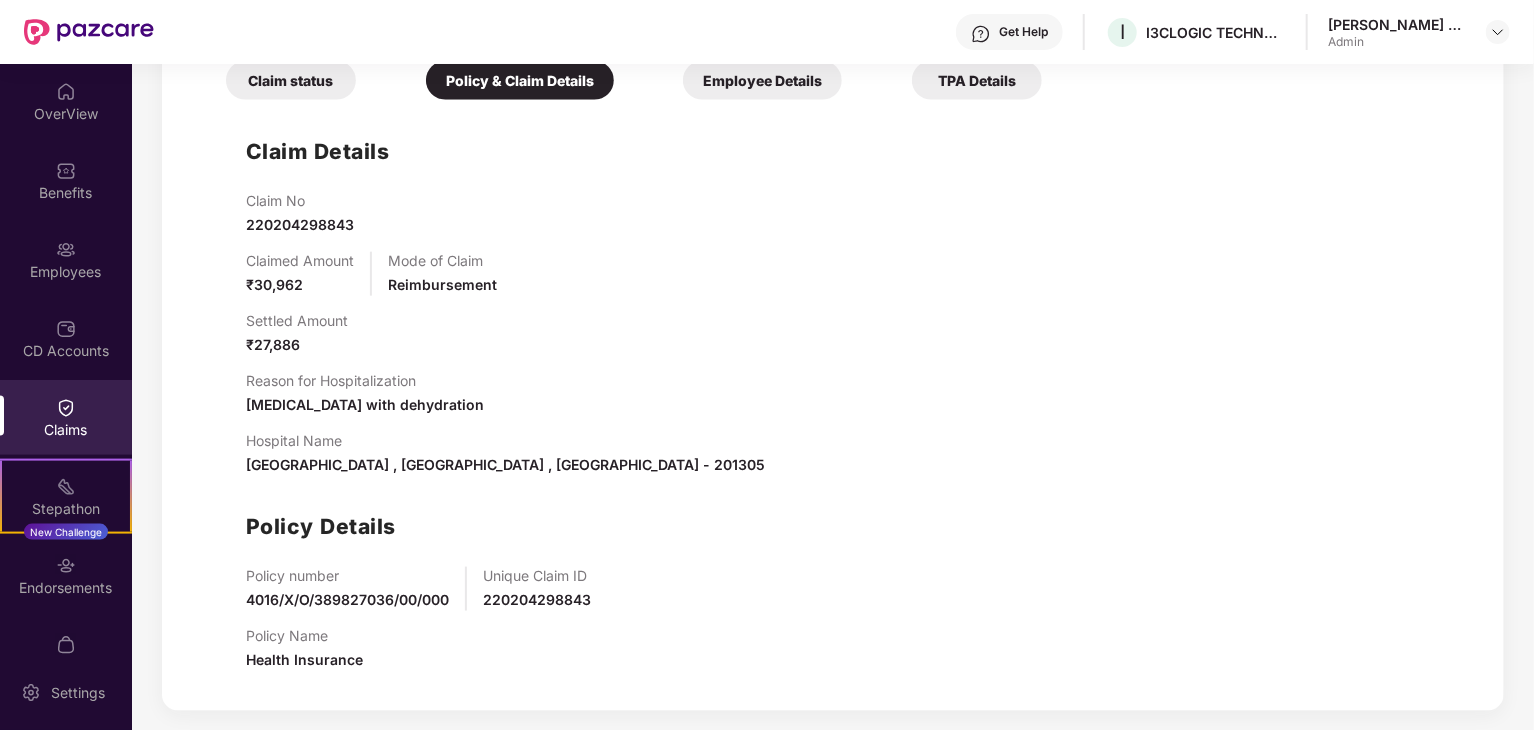 scroll, scrollTop: 619, scrollLeft: 0, axis: vertical 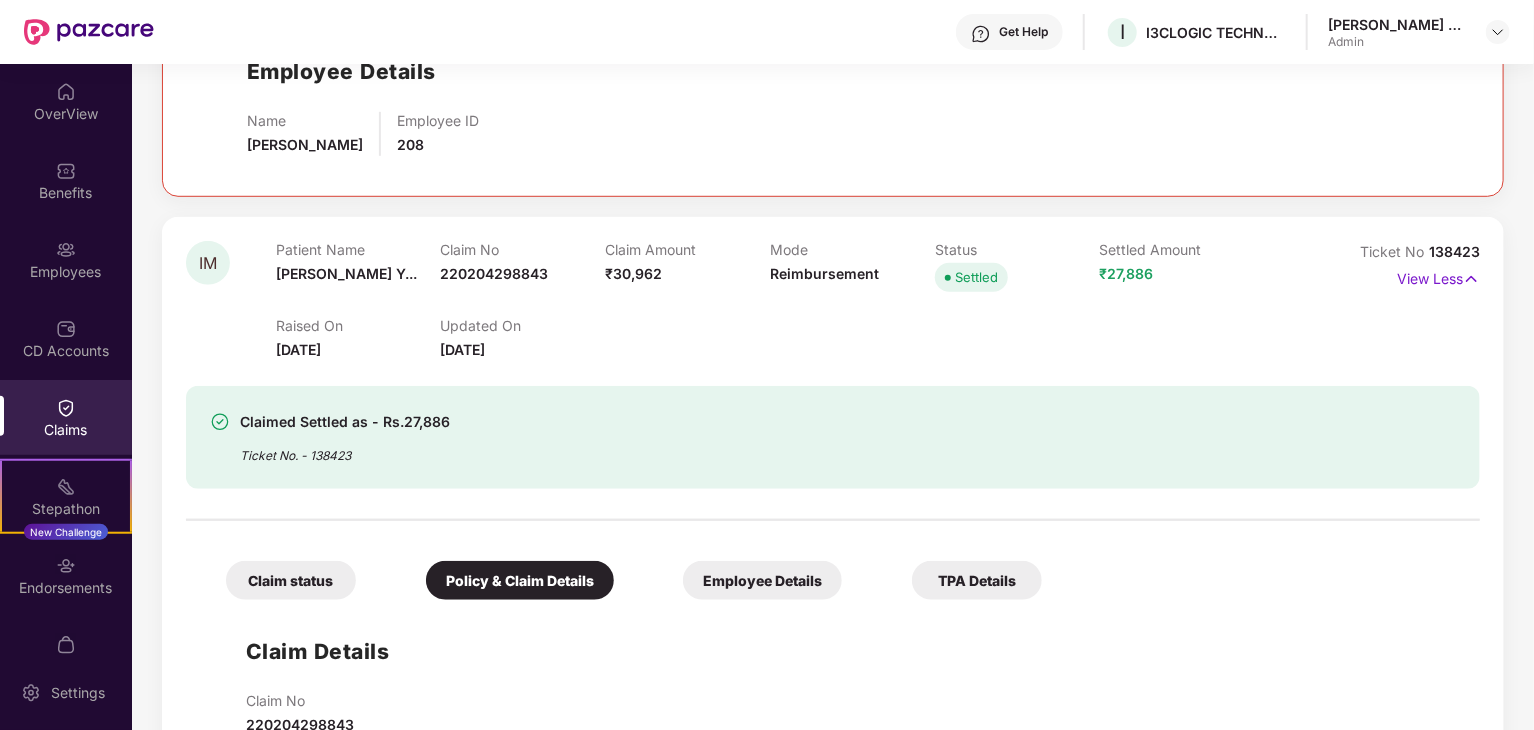 click on "TPA Details" at bounding box center [977, 580] 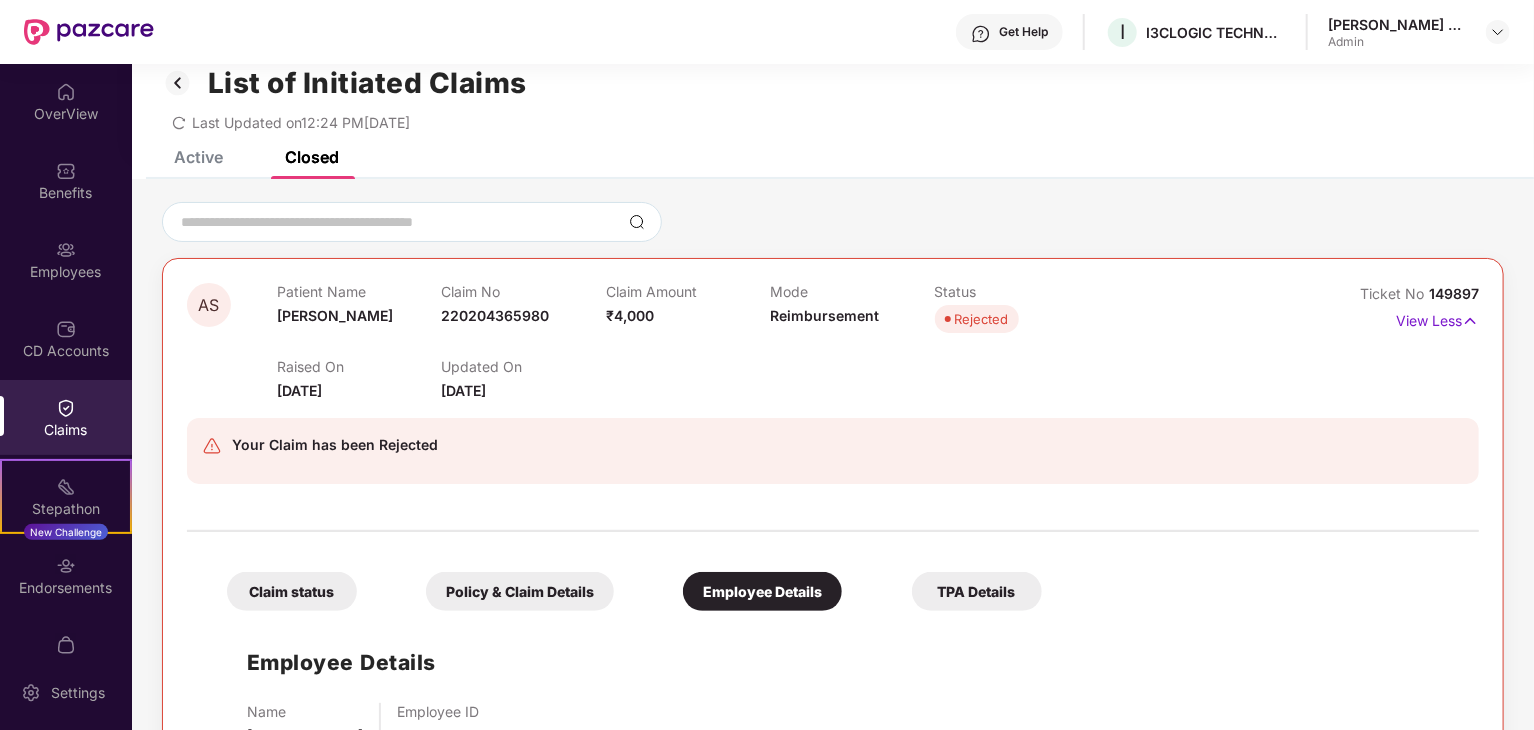scroll, scrollTop: 0, scrollLeft: 0, axis: both 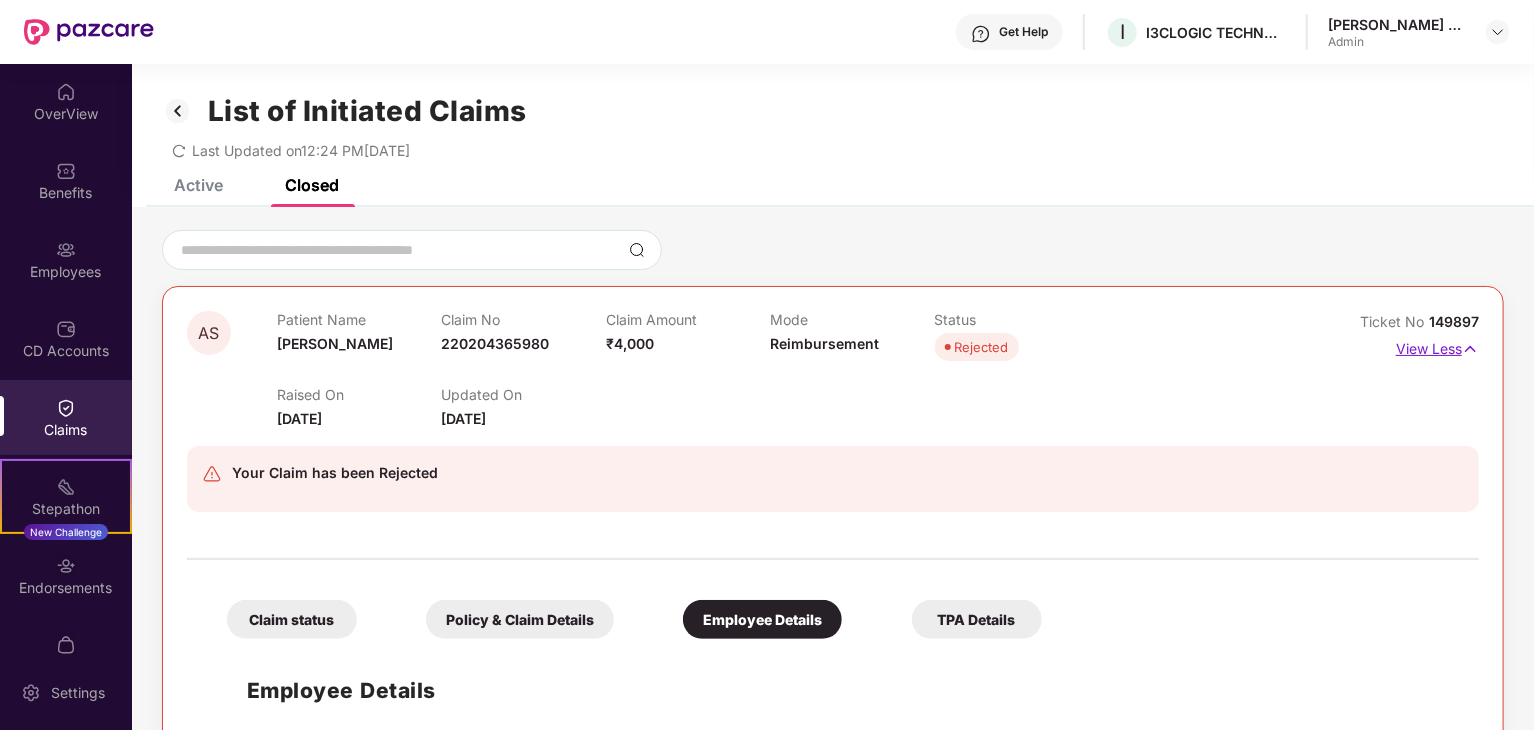 click on "View Less" at bounding box center [1437, 346] 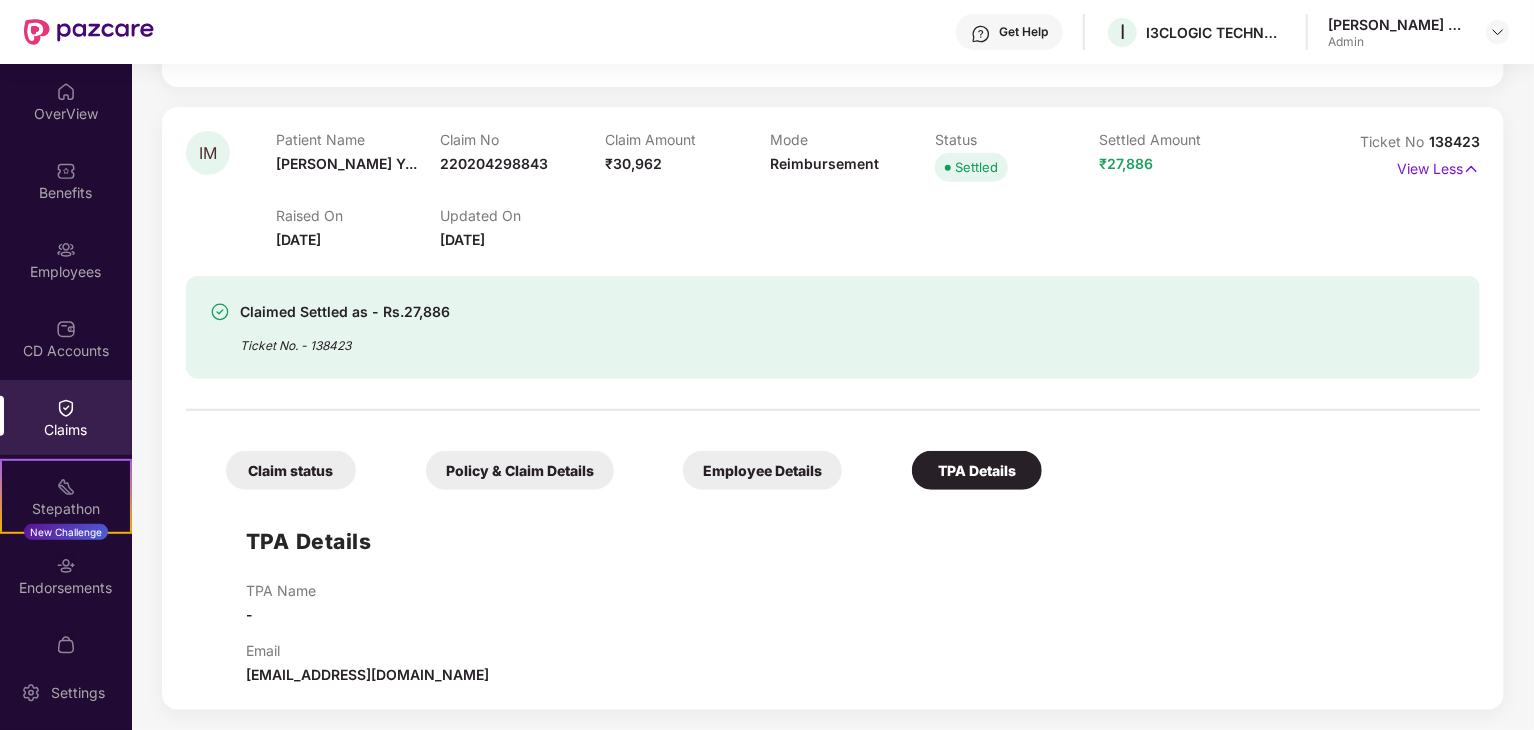 scroll, scrollTop: 0, scrollLeft: 0, axis: both 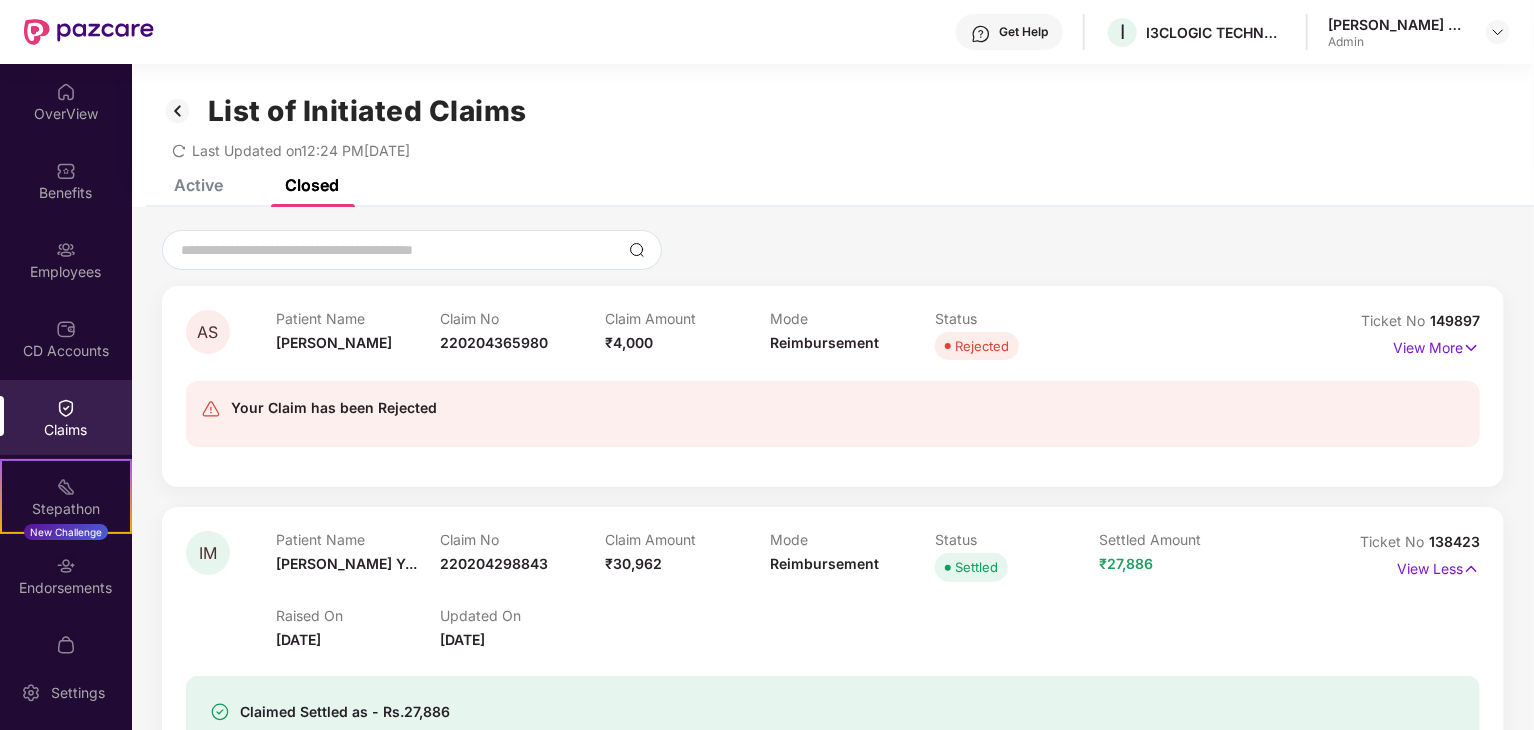 click on "List of Initiated Claims Last Updated on  12:24 PM[DATE]" at bounding box center (833, 121) 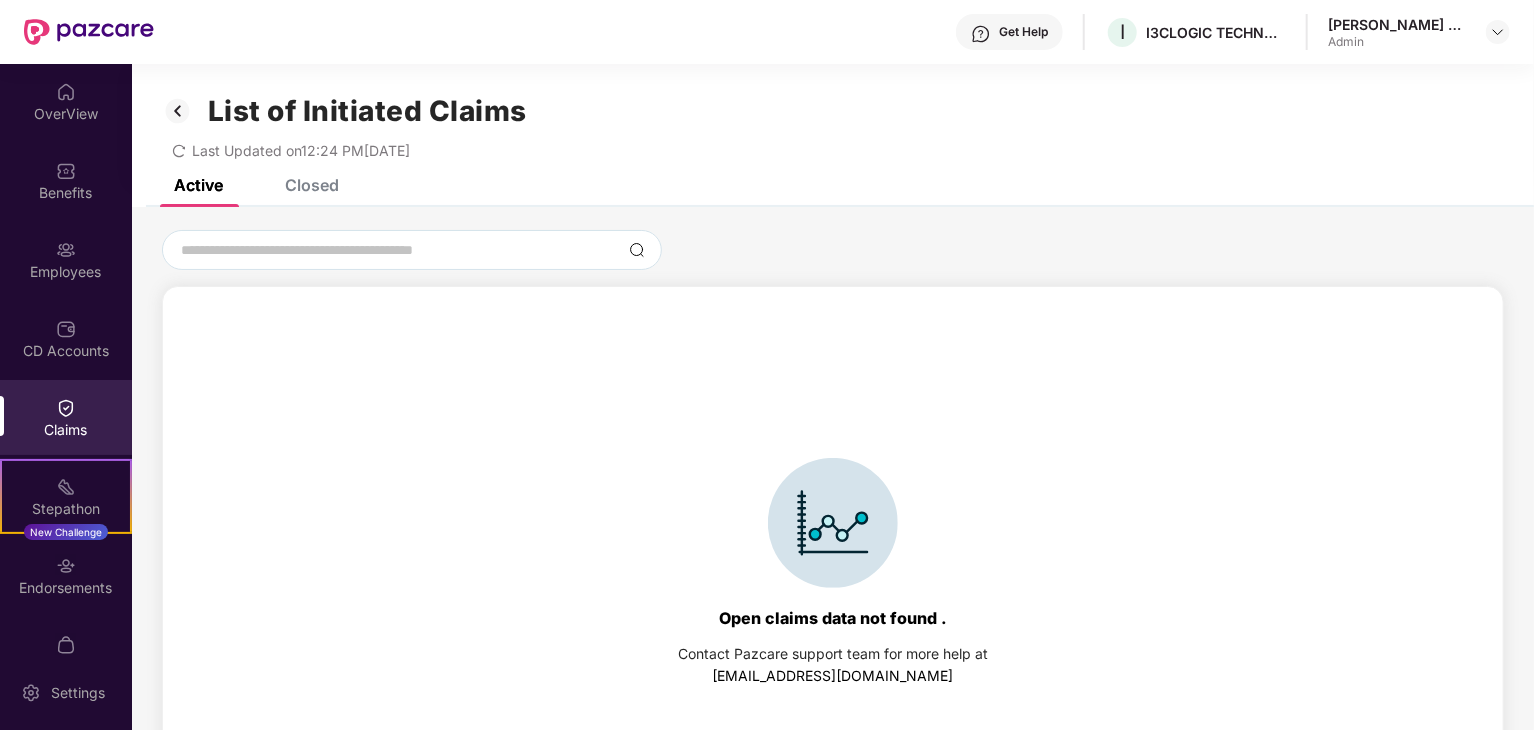 click at bounding box center [178, 111] 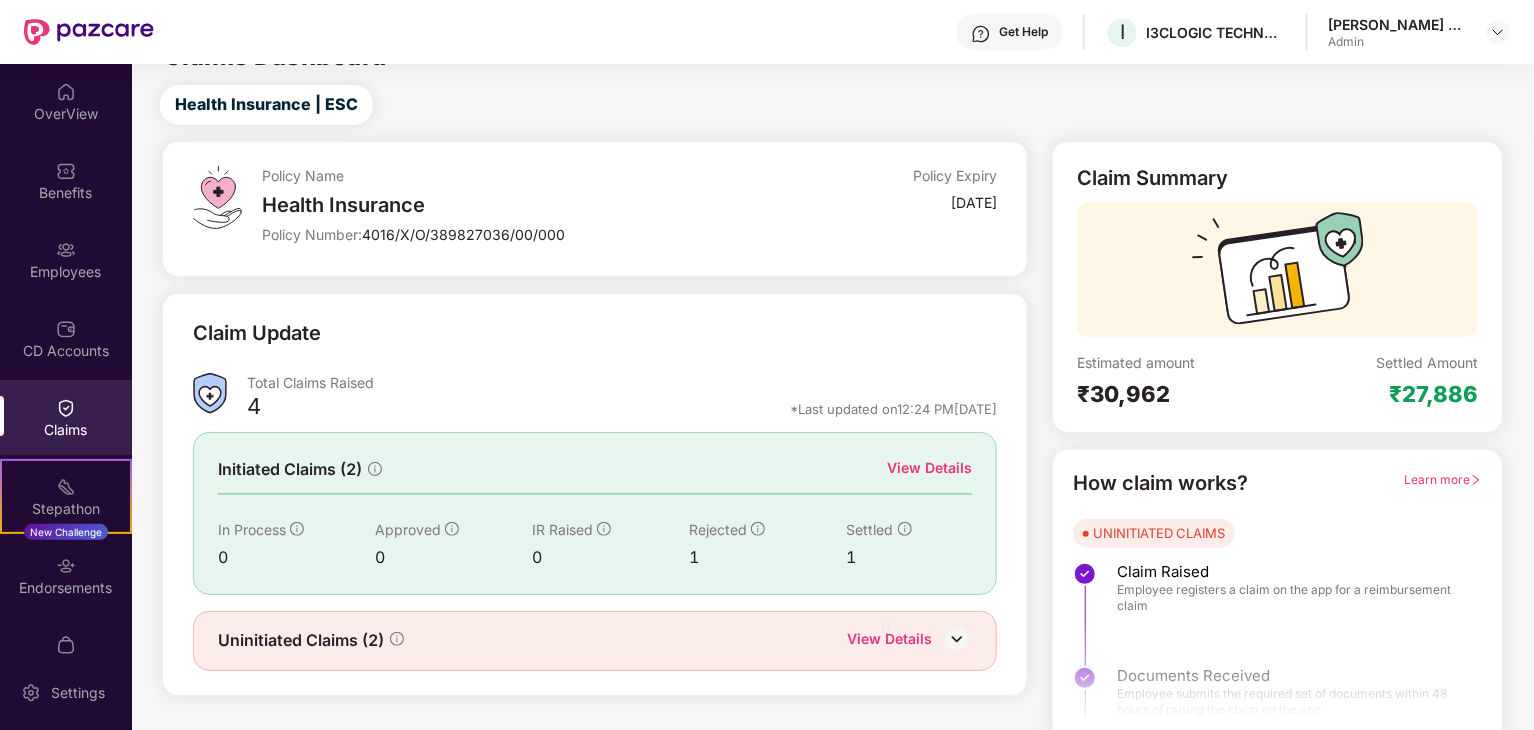 scroll, scrollTop: 52, scrollLeft: 0, axis: vertical 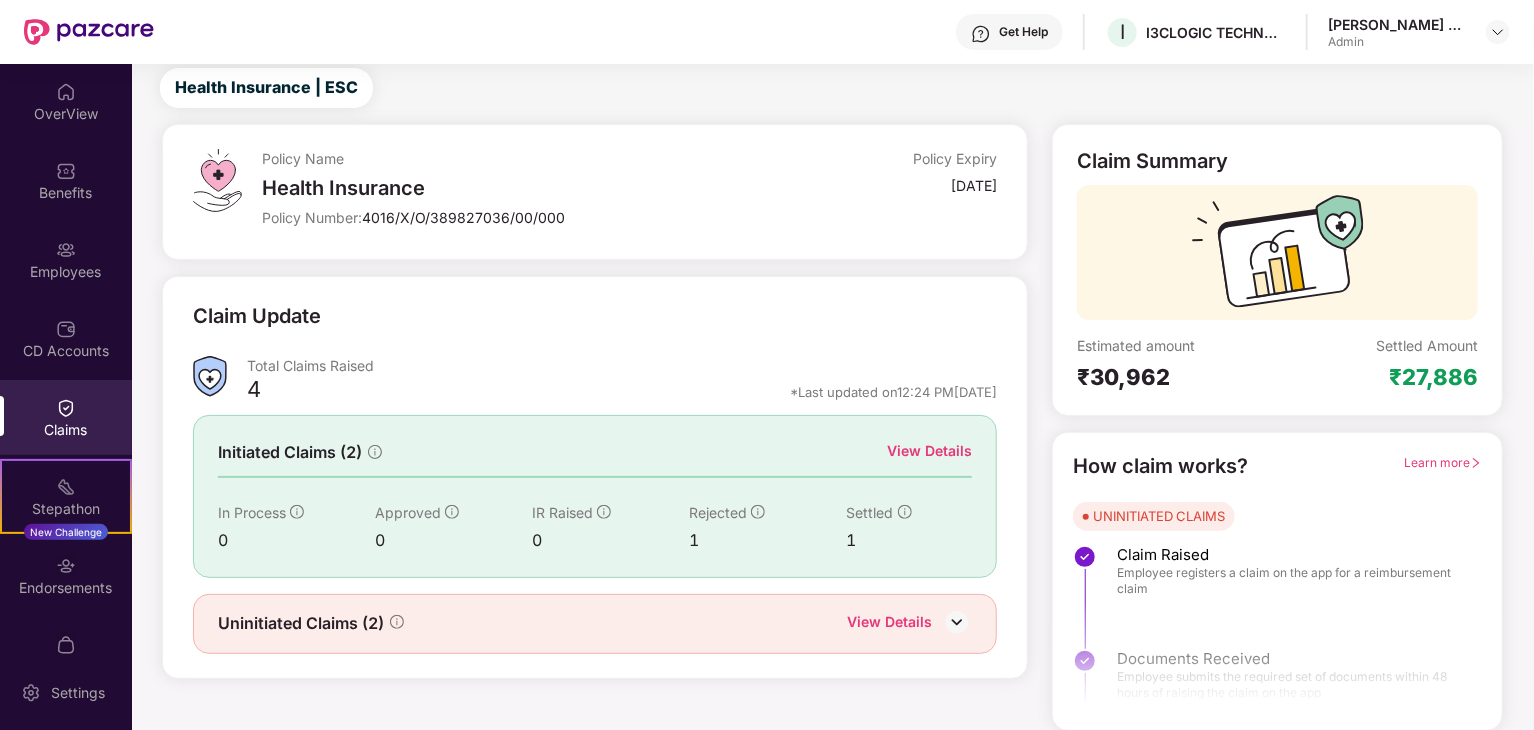click on "Uninitiated Claims (2)" at bounding box center [301, 623] 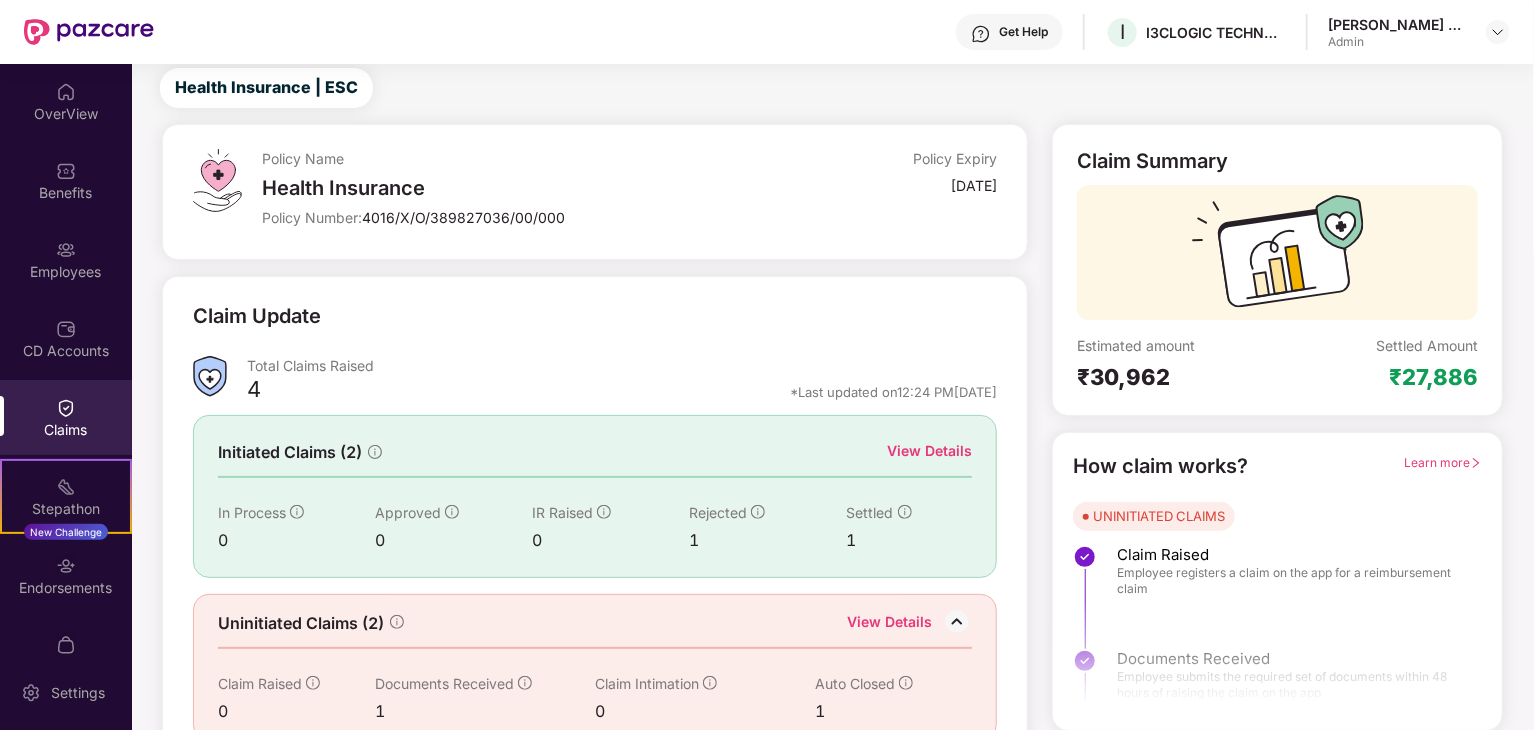 scroll, scrollTop: 85, scrollLeft: 0, axis: vertical 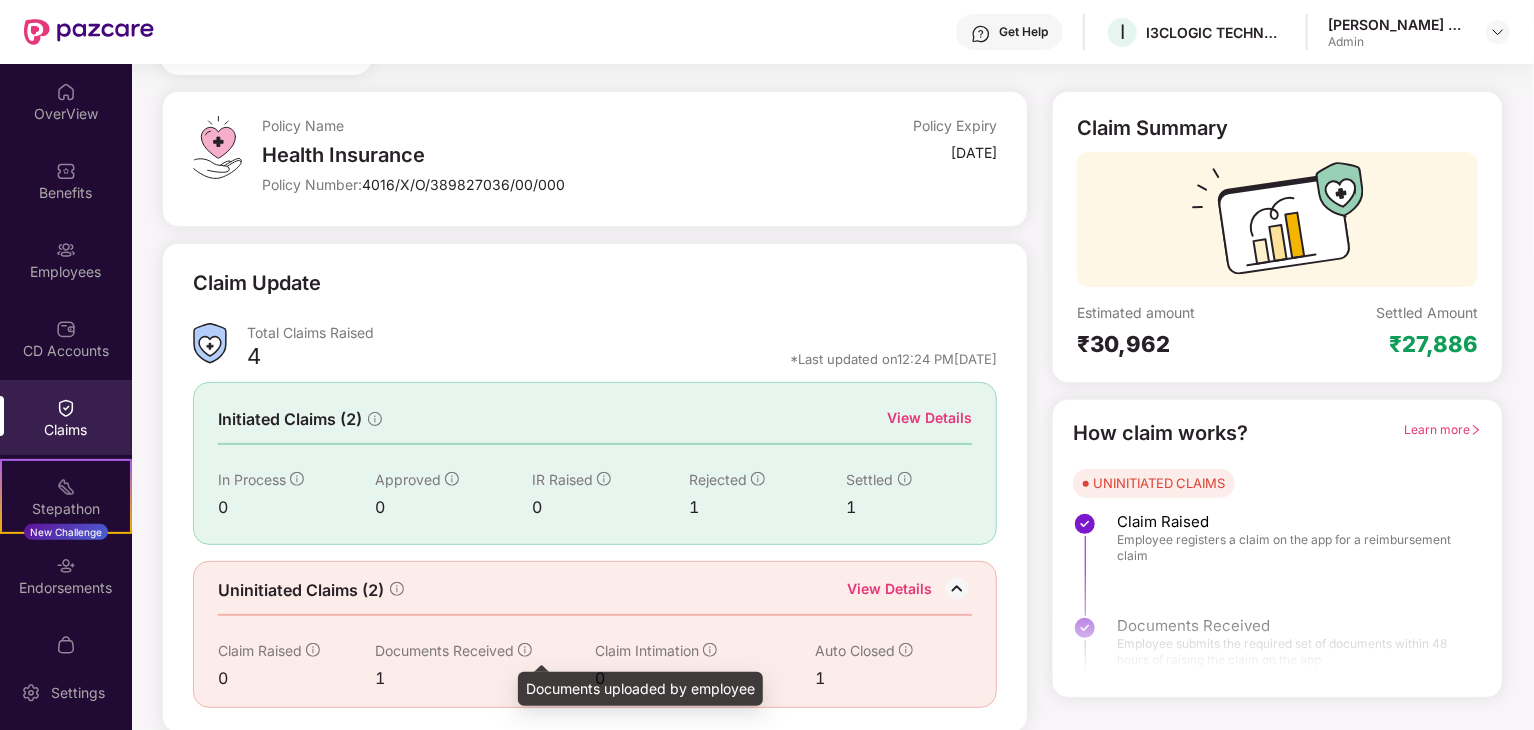 click 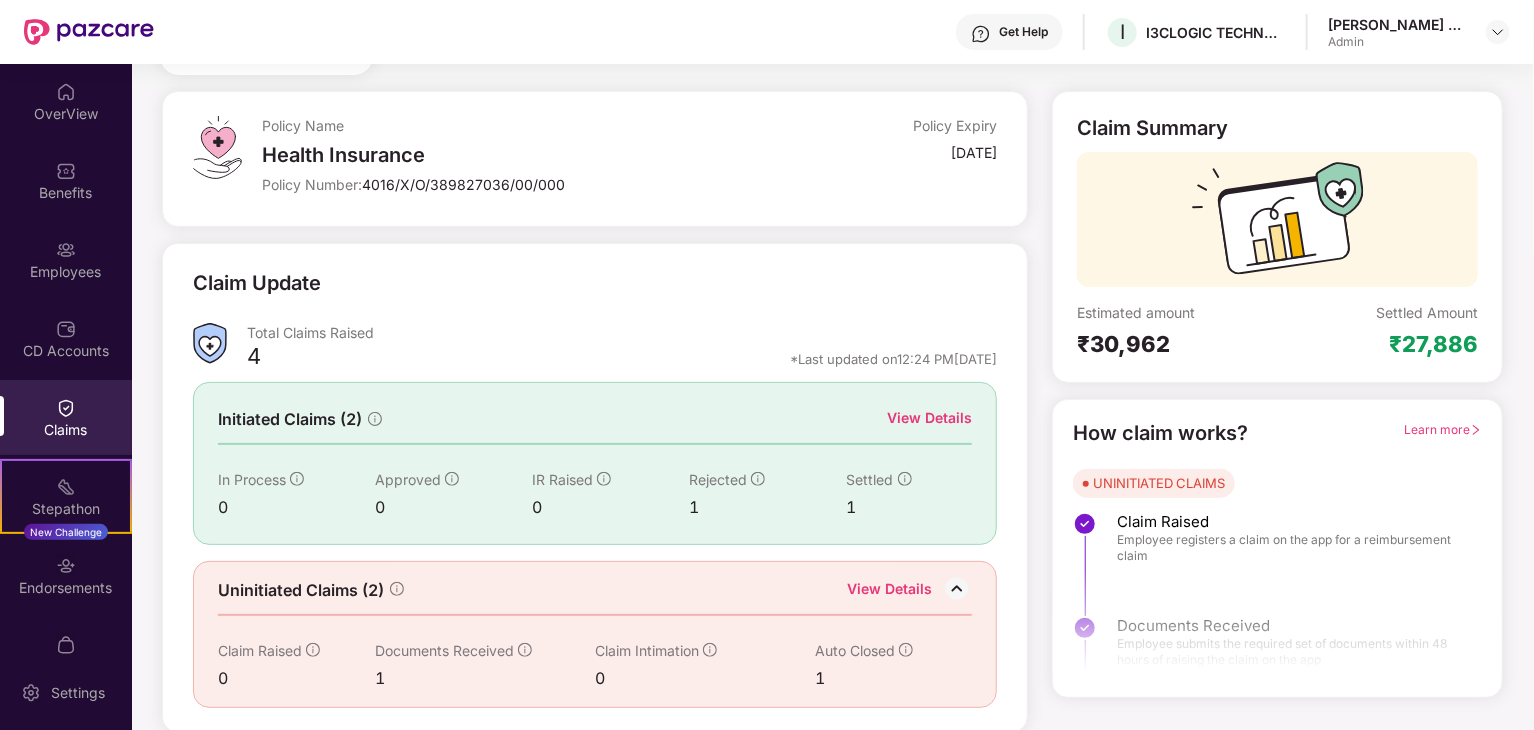 click on "1" at bounding box center [485, 678] 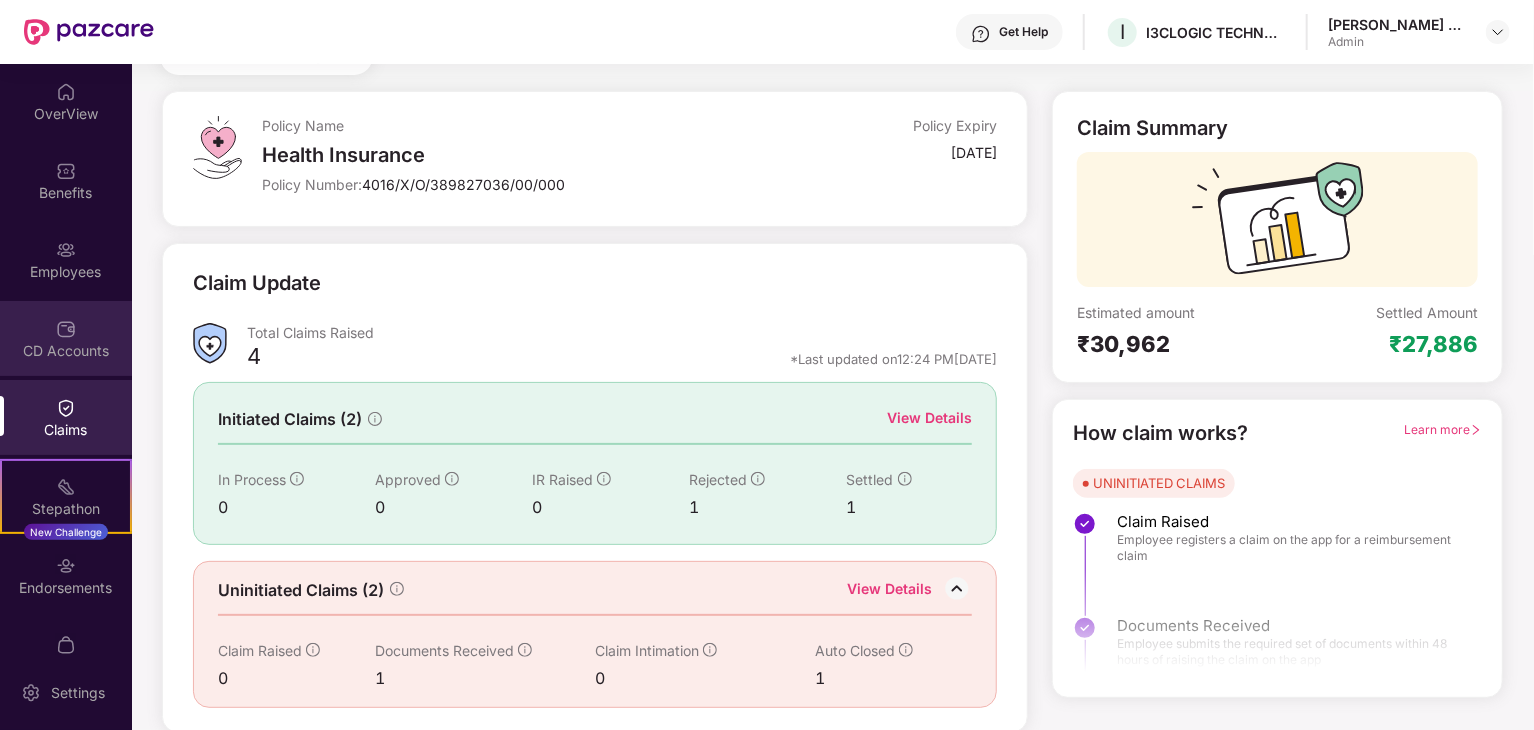 click on "CD Accounts" at bounding box center [66, 338] 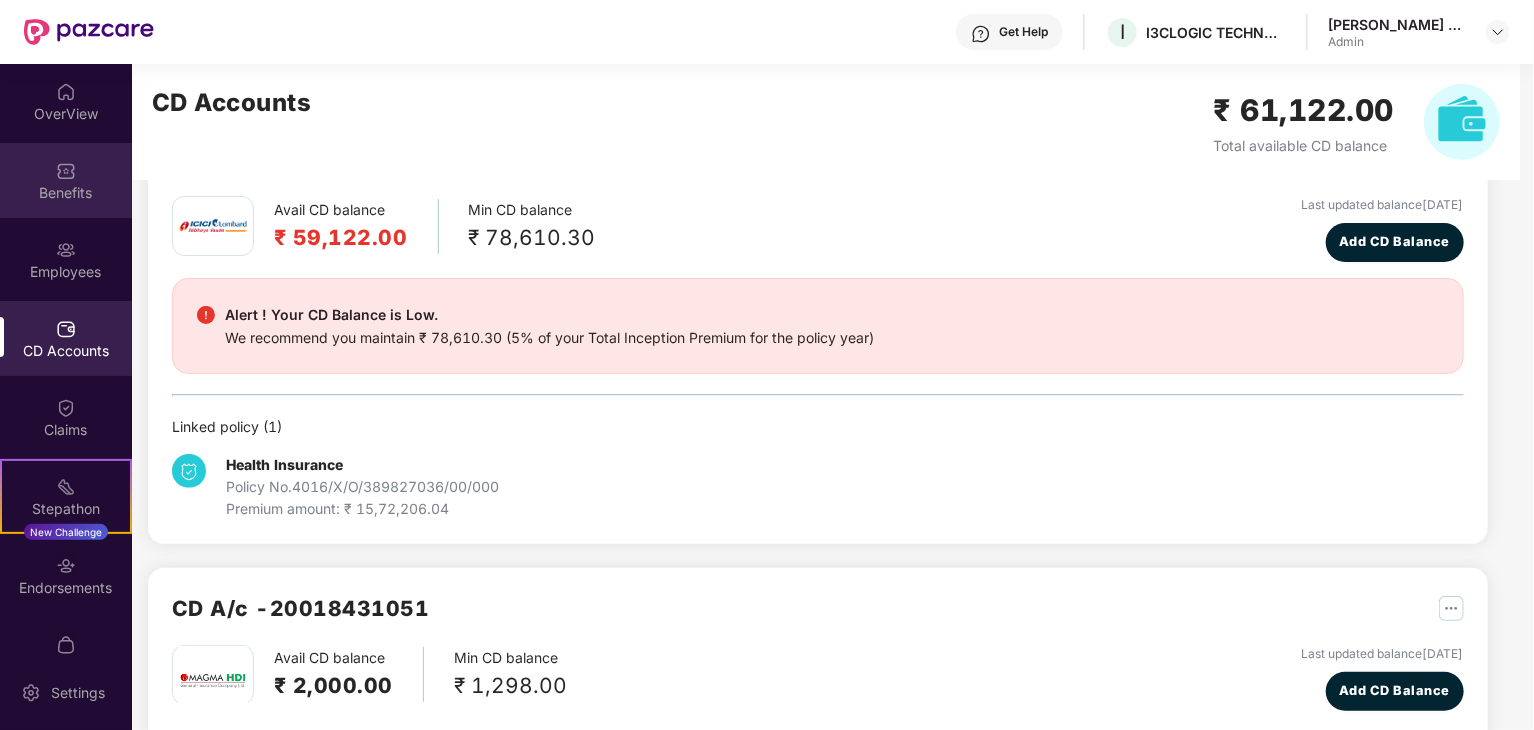 click on "Benefits" at bounding box center (66, 180) 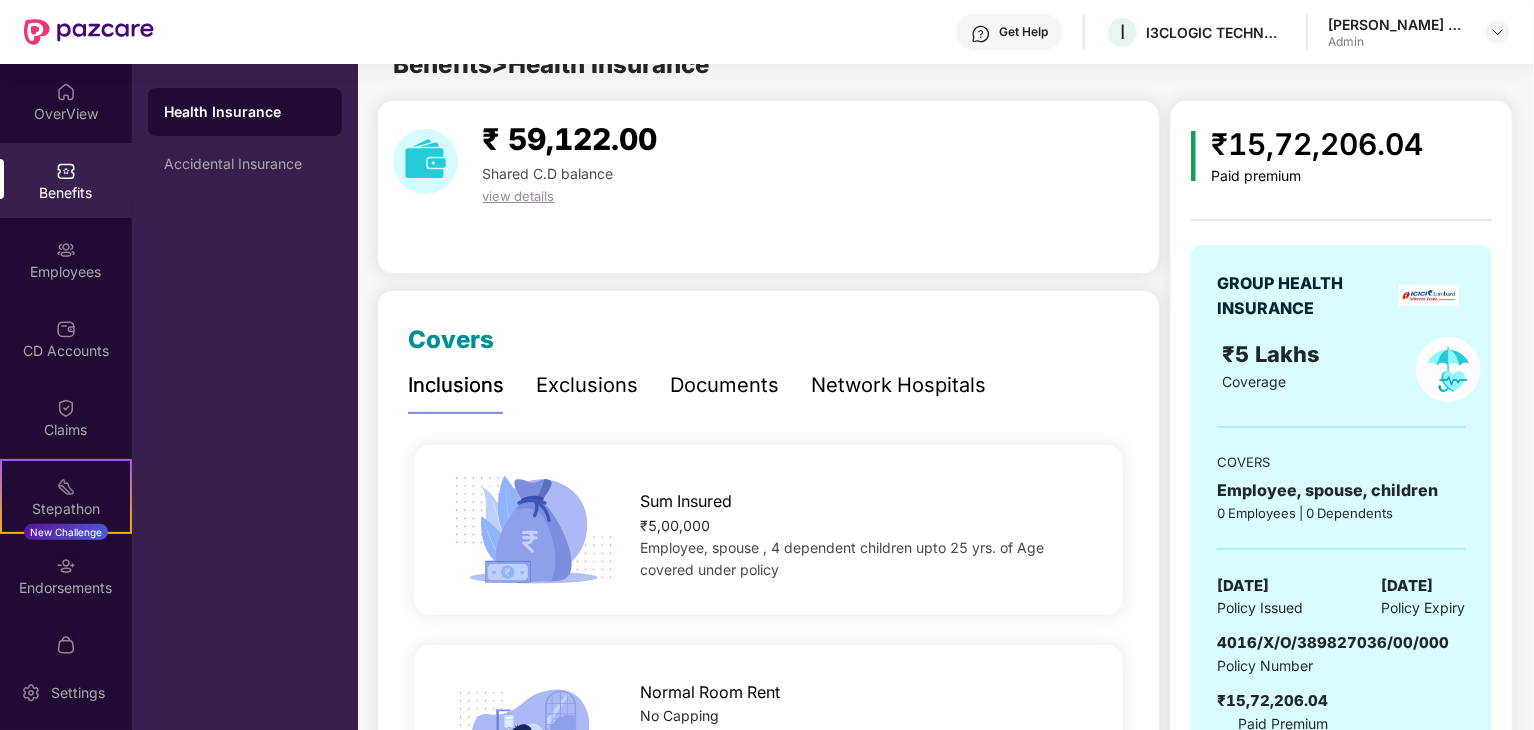 scroll, scrollTop: 85, scrollLeft: 0, axis: vertical 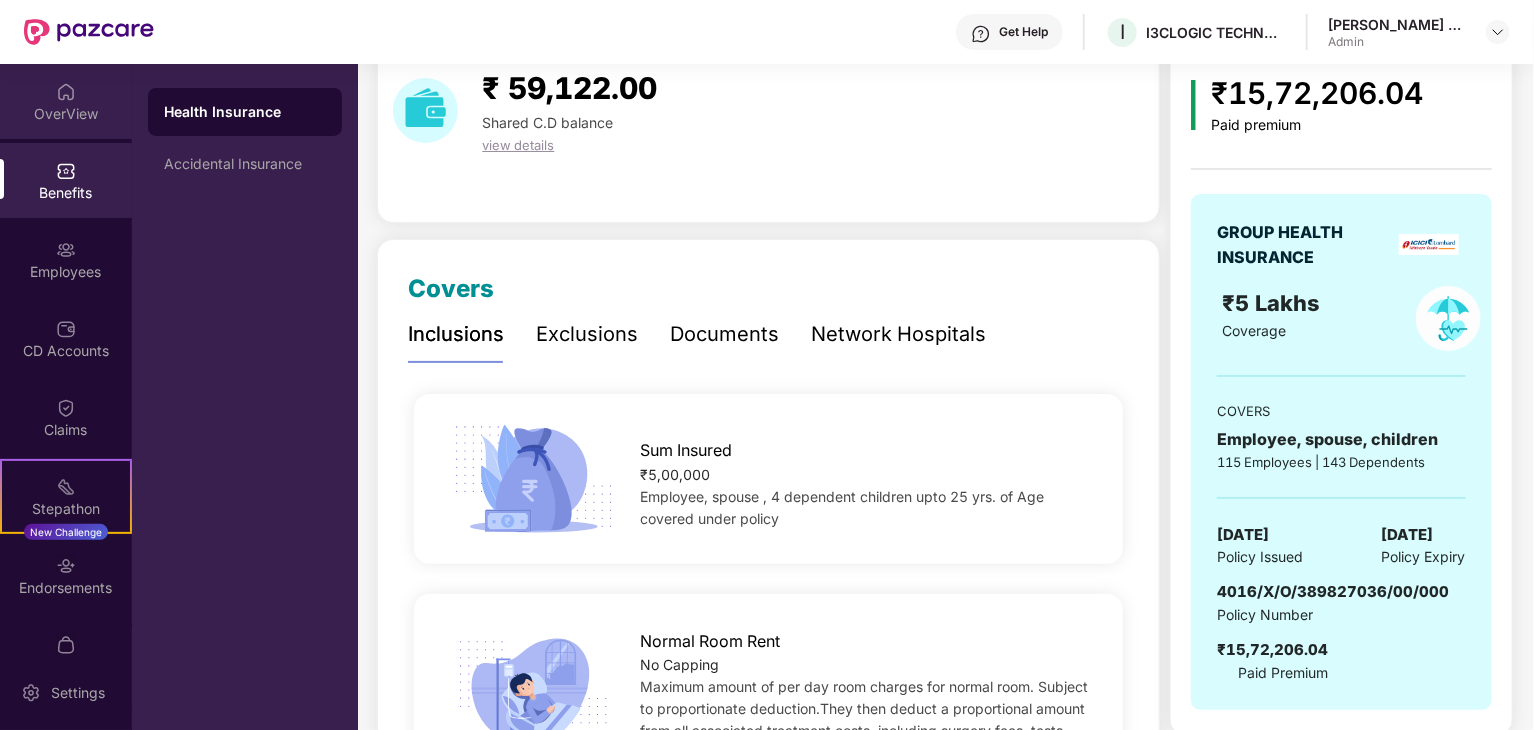 click on "OverView" at bounding box center (66, 114) 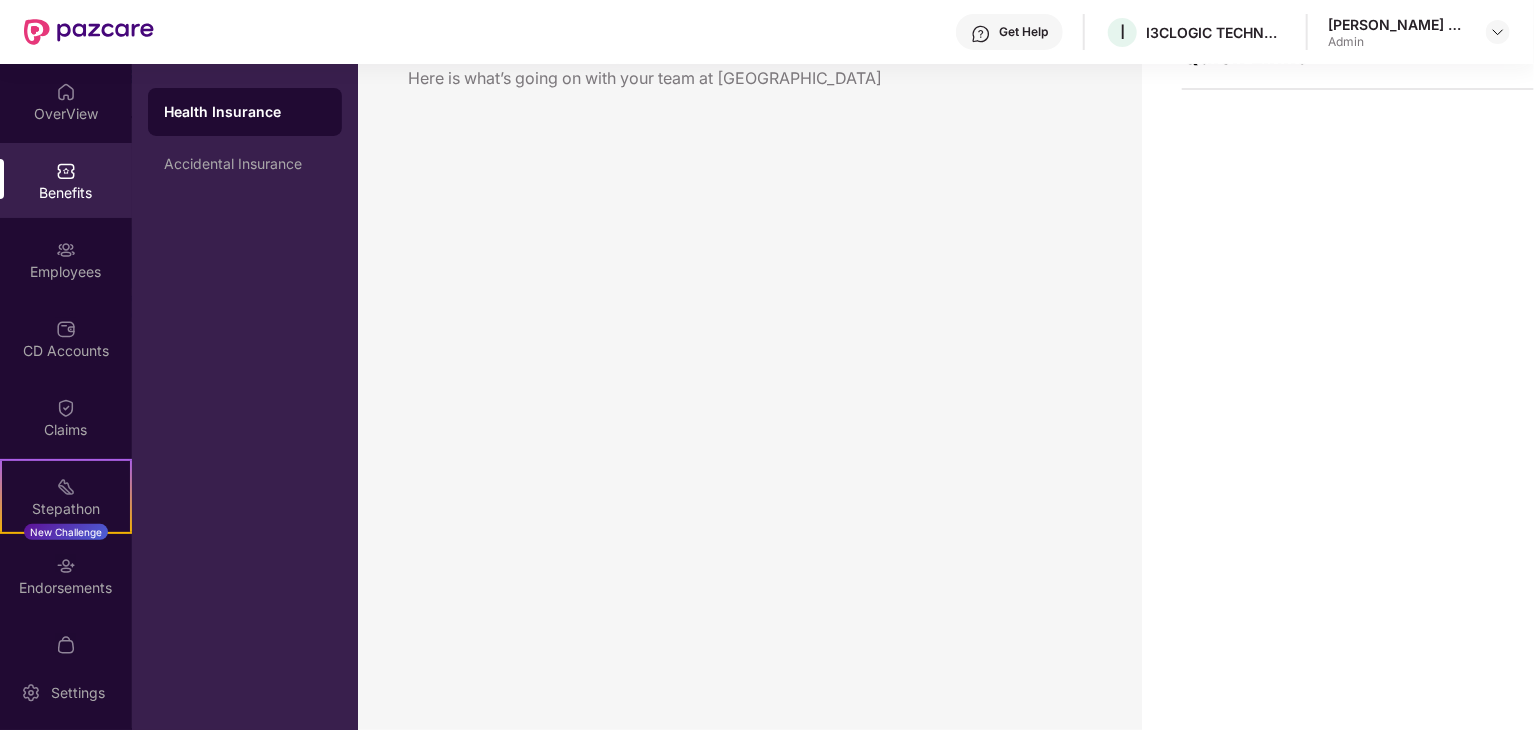 scroll, scrollTop: 64, scrollLeft: 0, axis: vertical 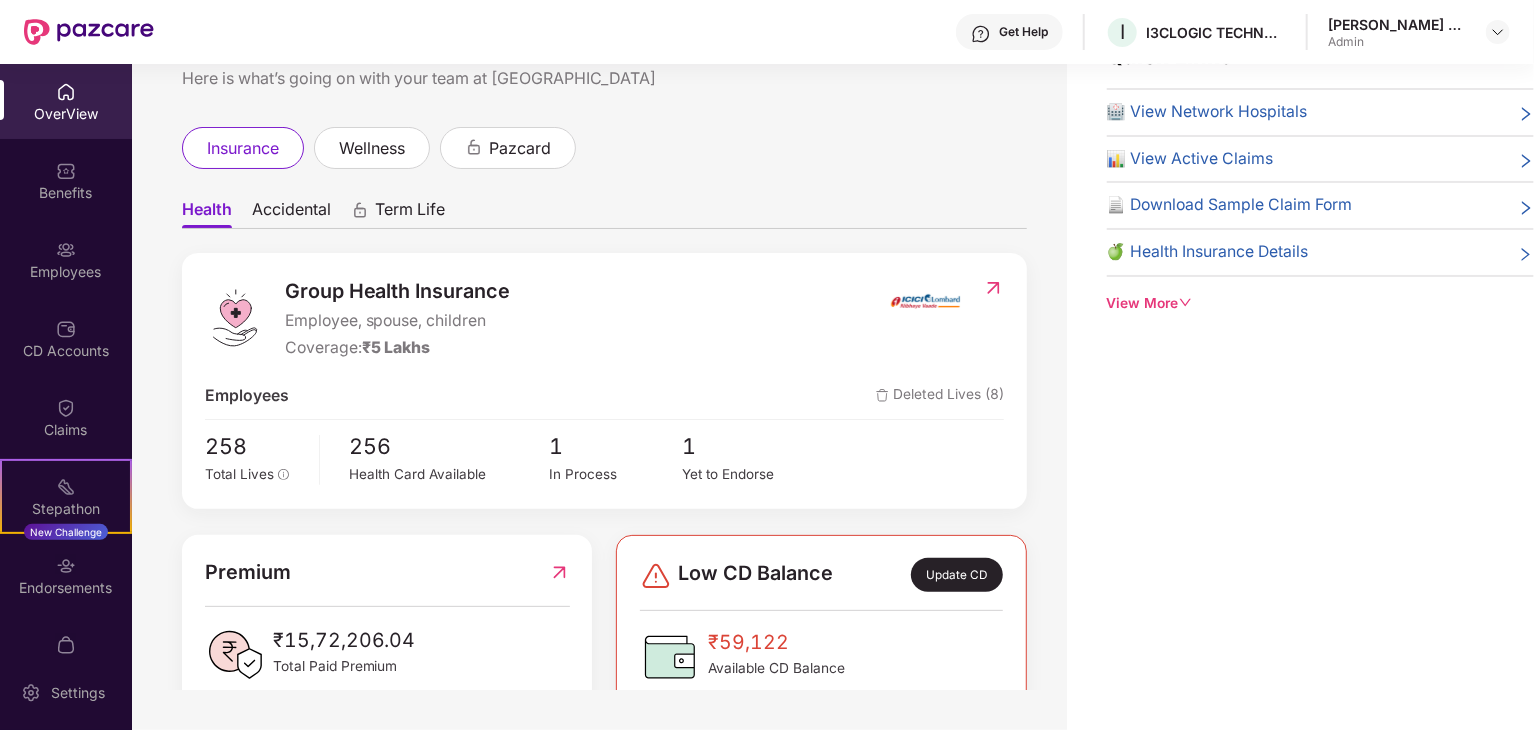 click on "Accidental" at bounding box center (291, 213) 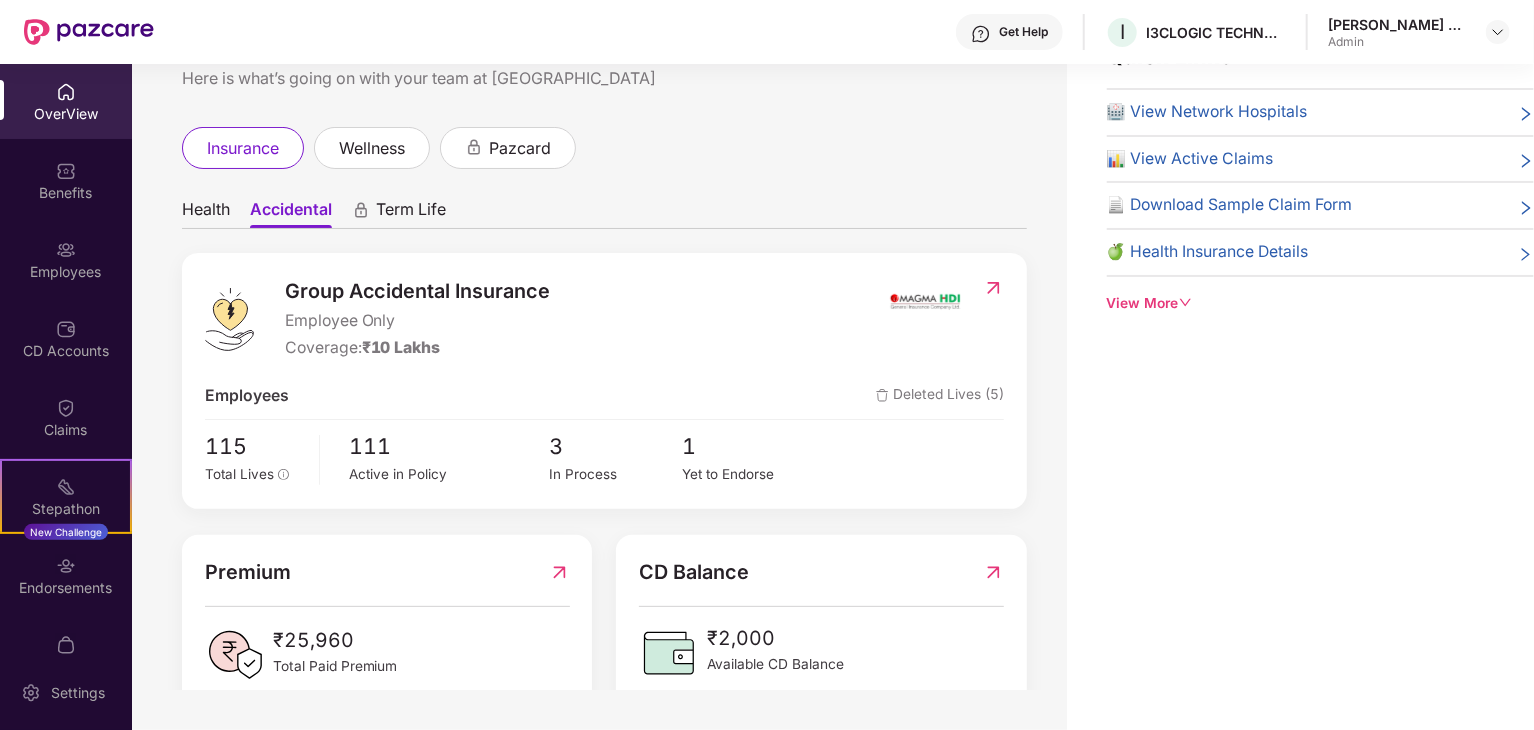 click on "Term Life" at bounding box center [411, 213] 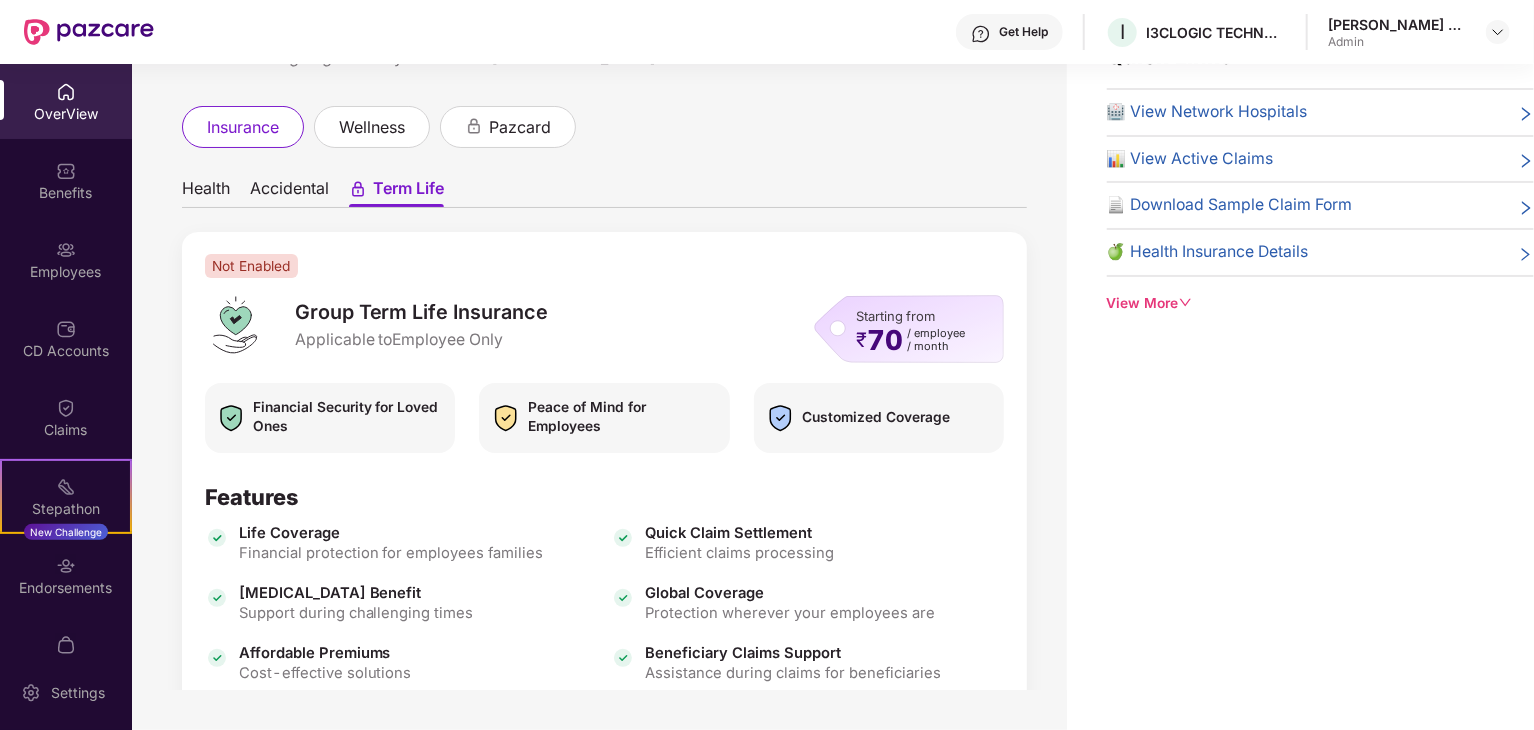 scroll, scrollTop: 0, scrollLeft: 0, axis: both 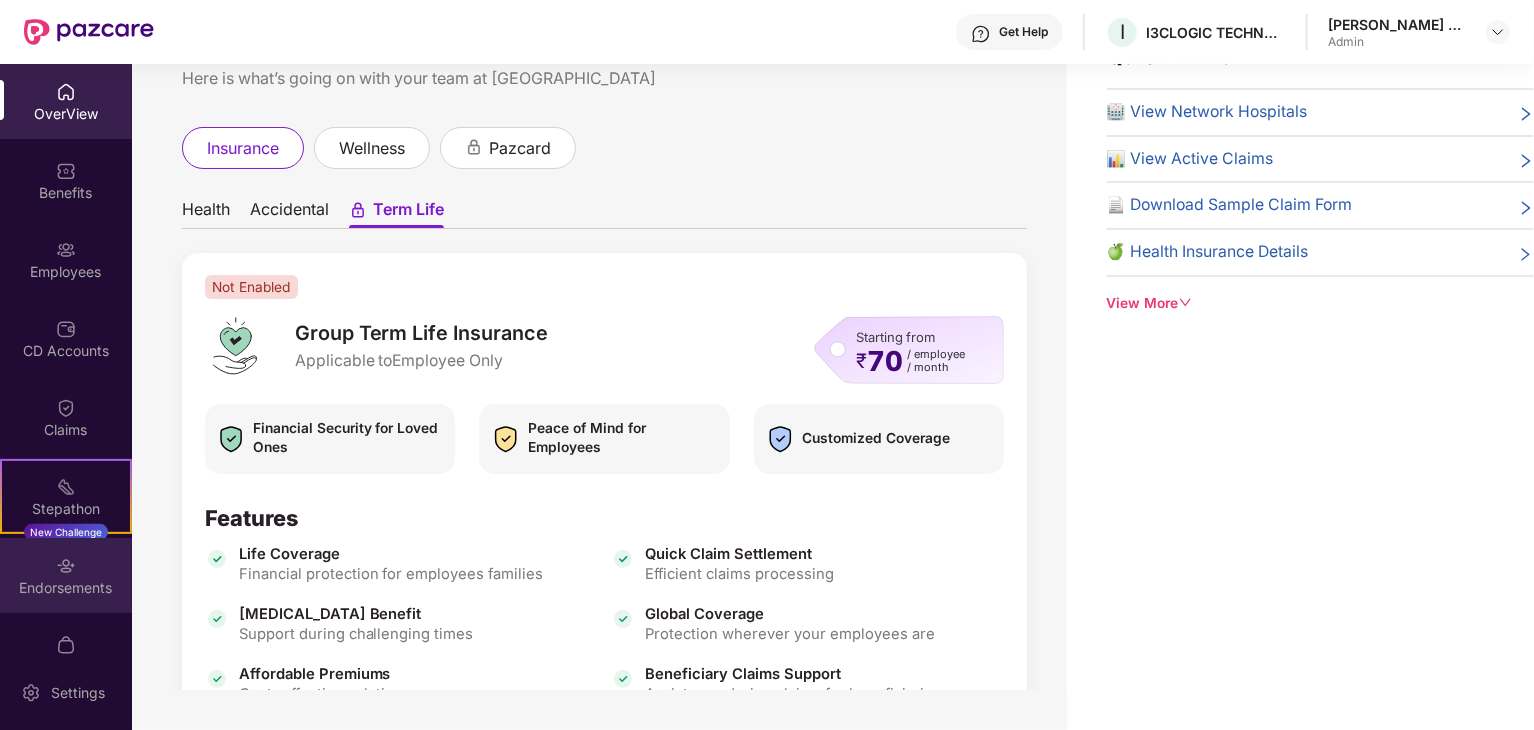 click on "Endorsements" at bounding box center [66, 588] 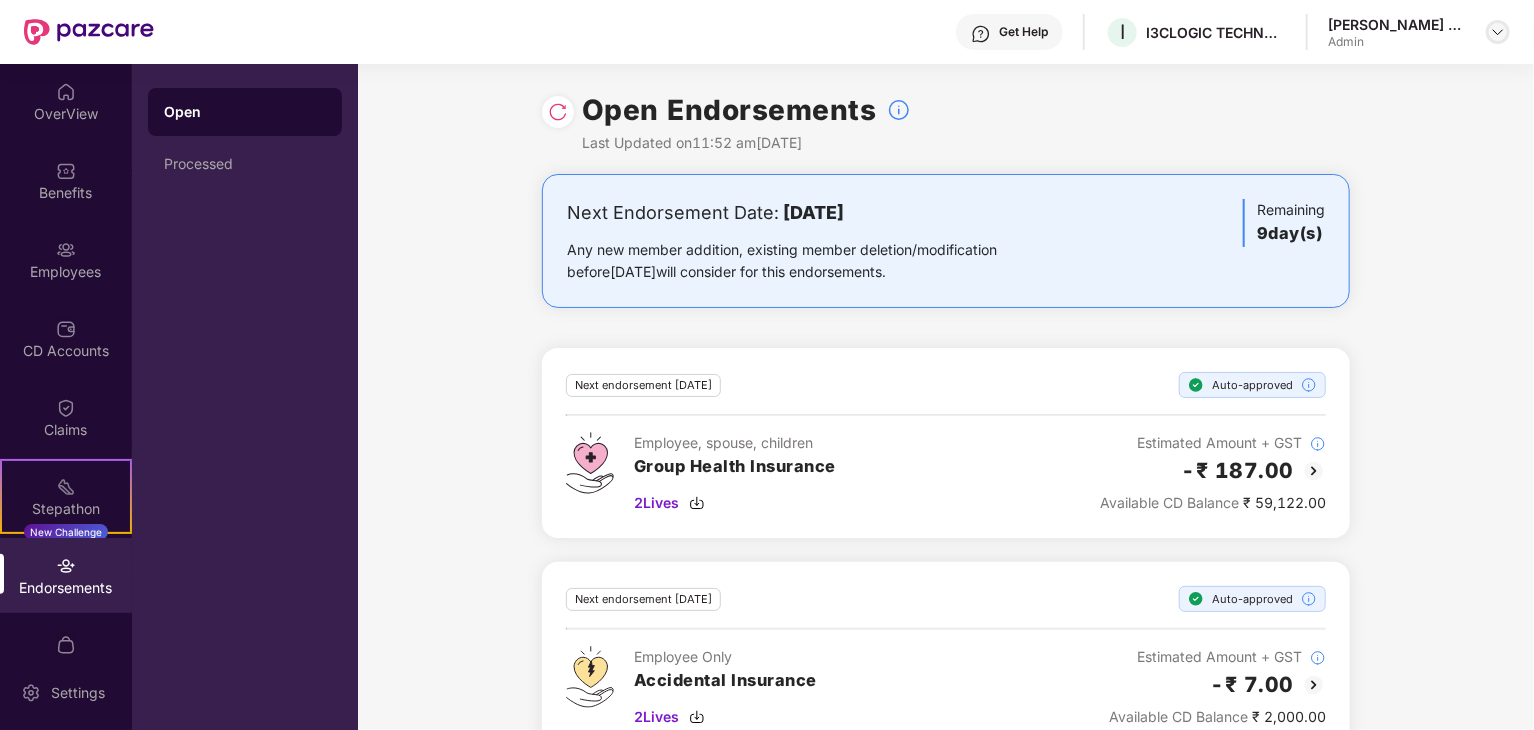 click at bounding box center (1498, 32) 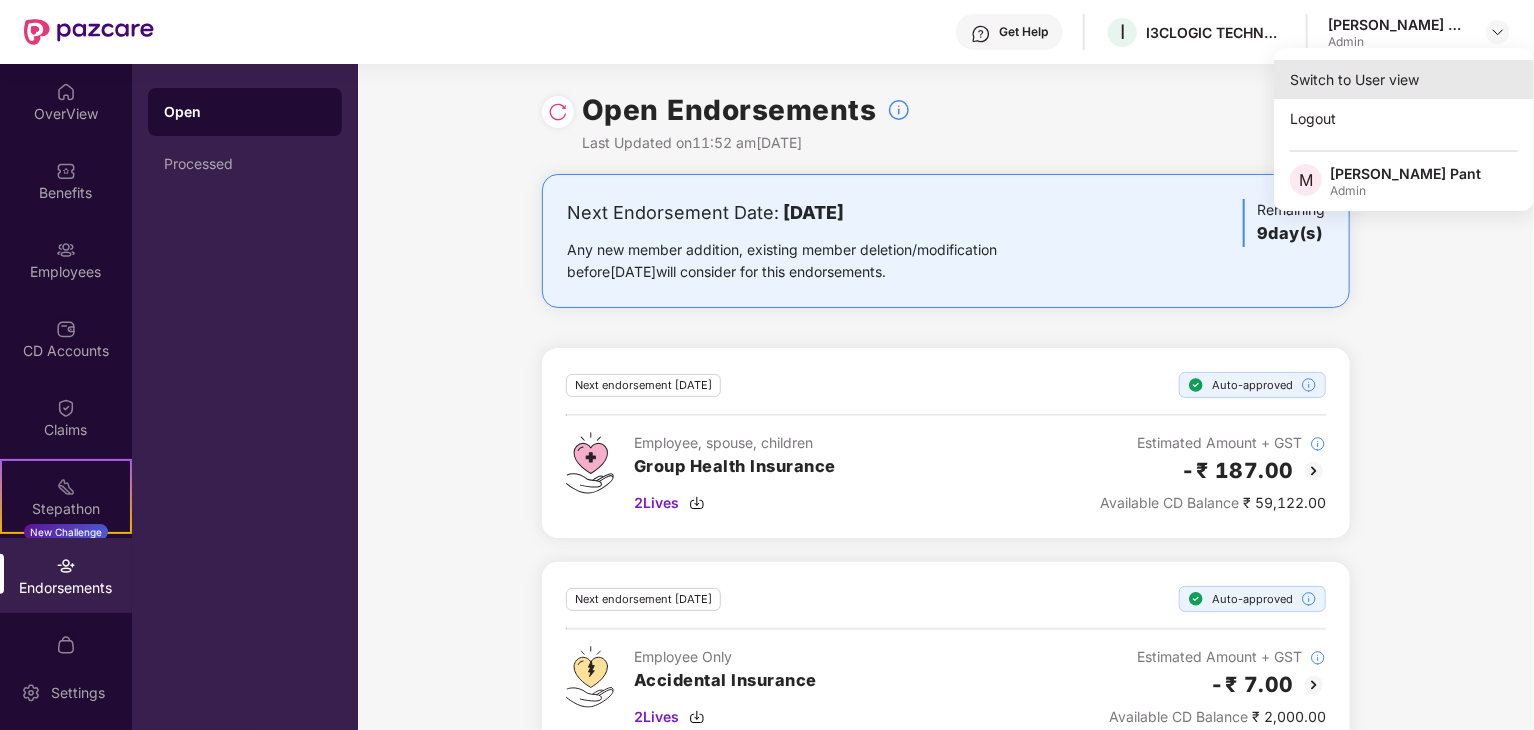 click on "Switch to User view" at bounding box center [1404, 79] 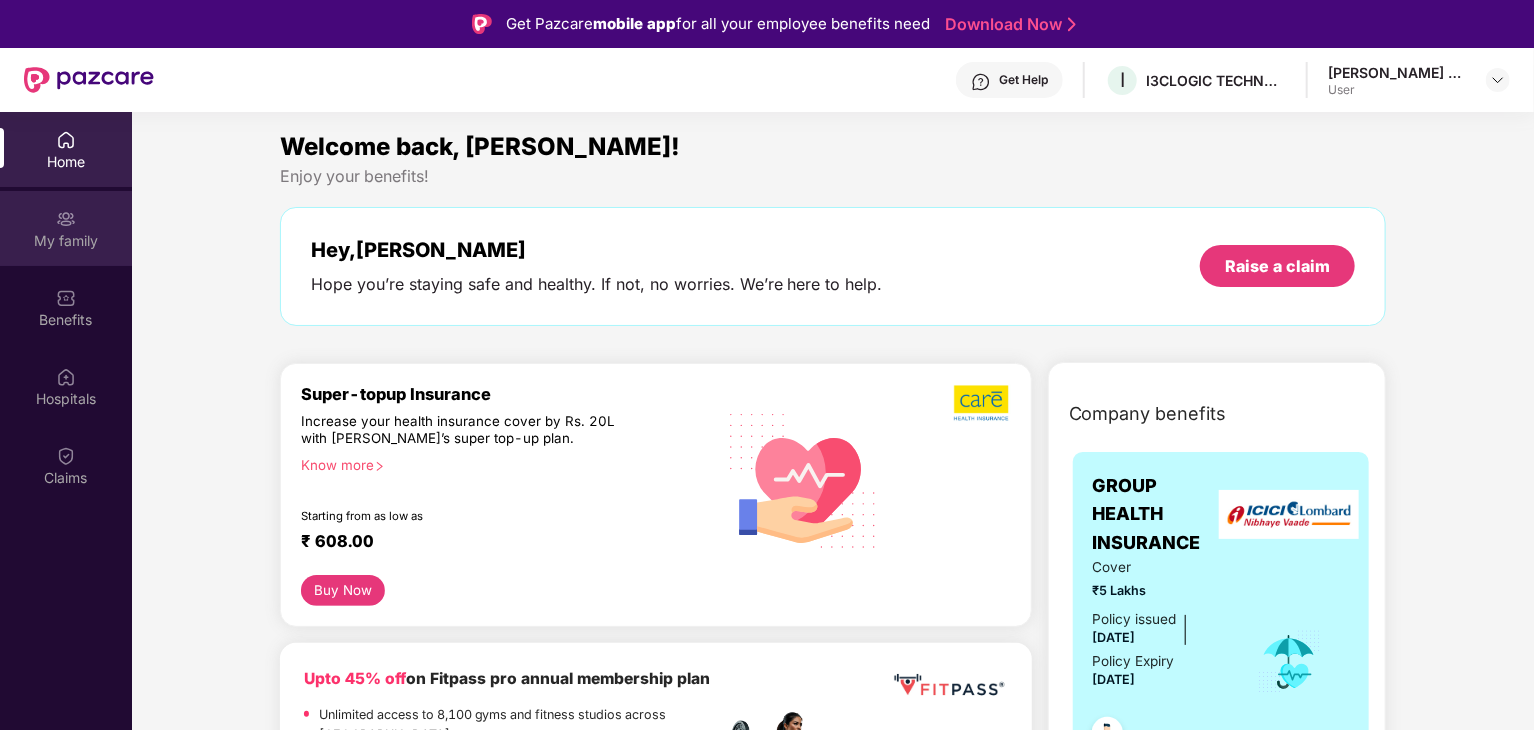 click on "My family" at bounding box center [66, 241] 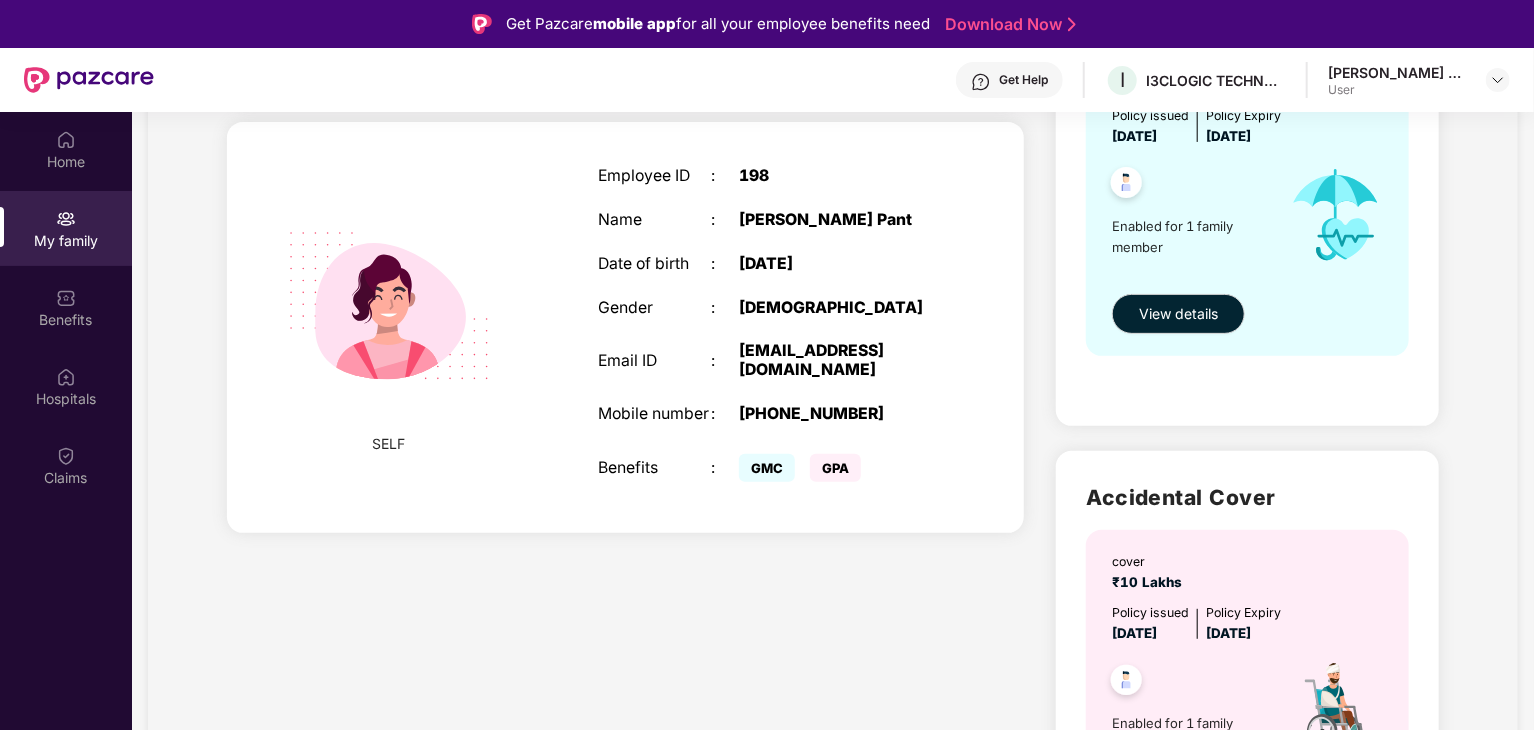 scroll, scrollTop: 462, scrollLeft: 0, axis: vertical 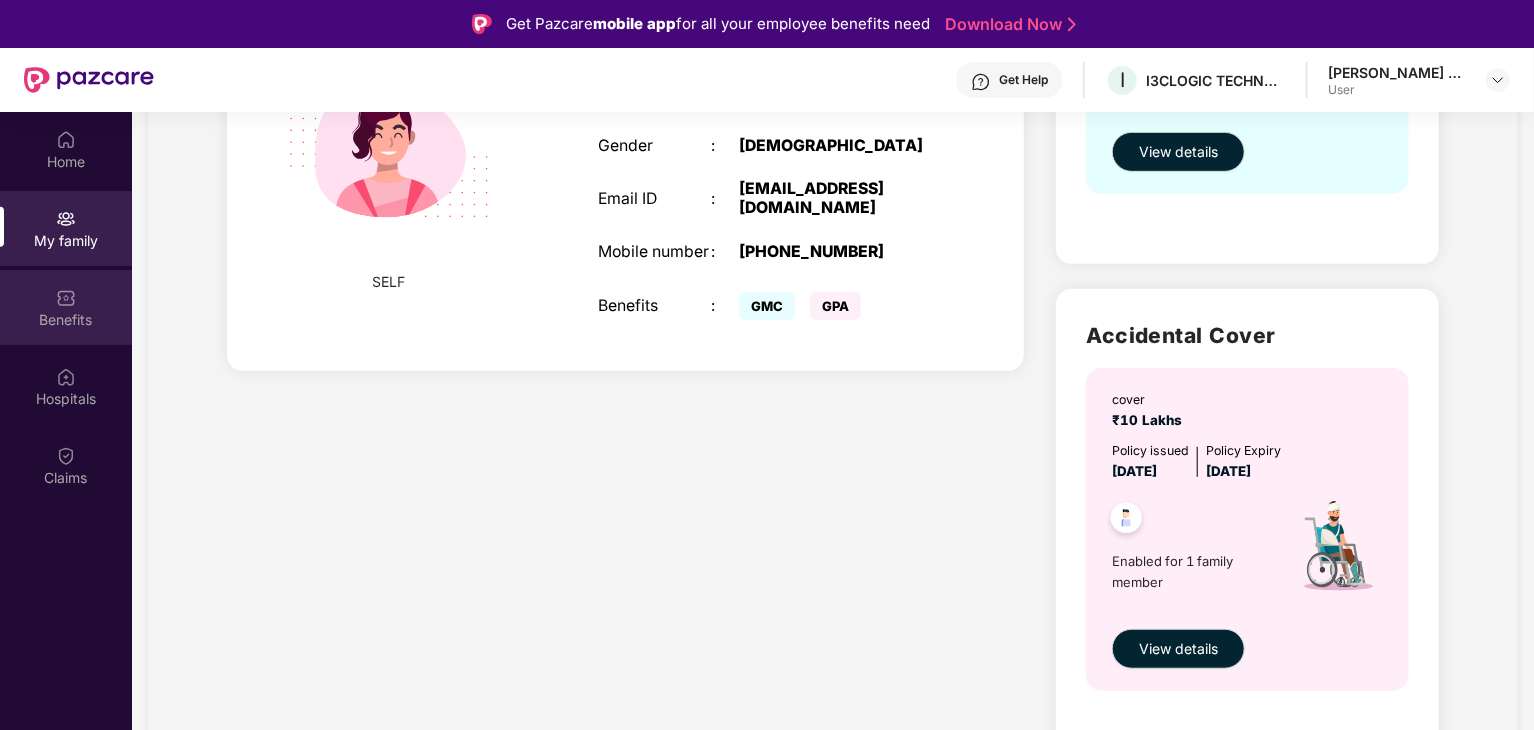 click on "Benefits" at bounding box center [66, 319] 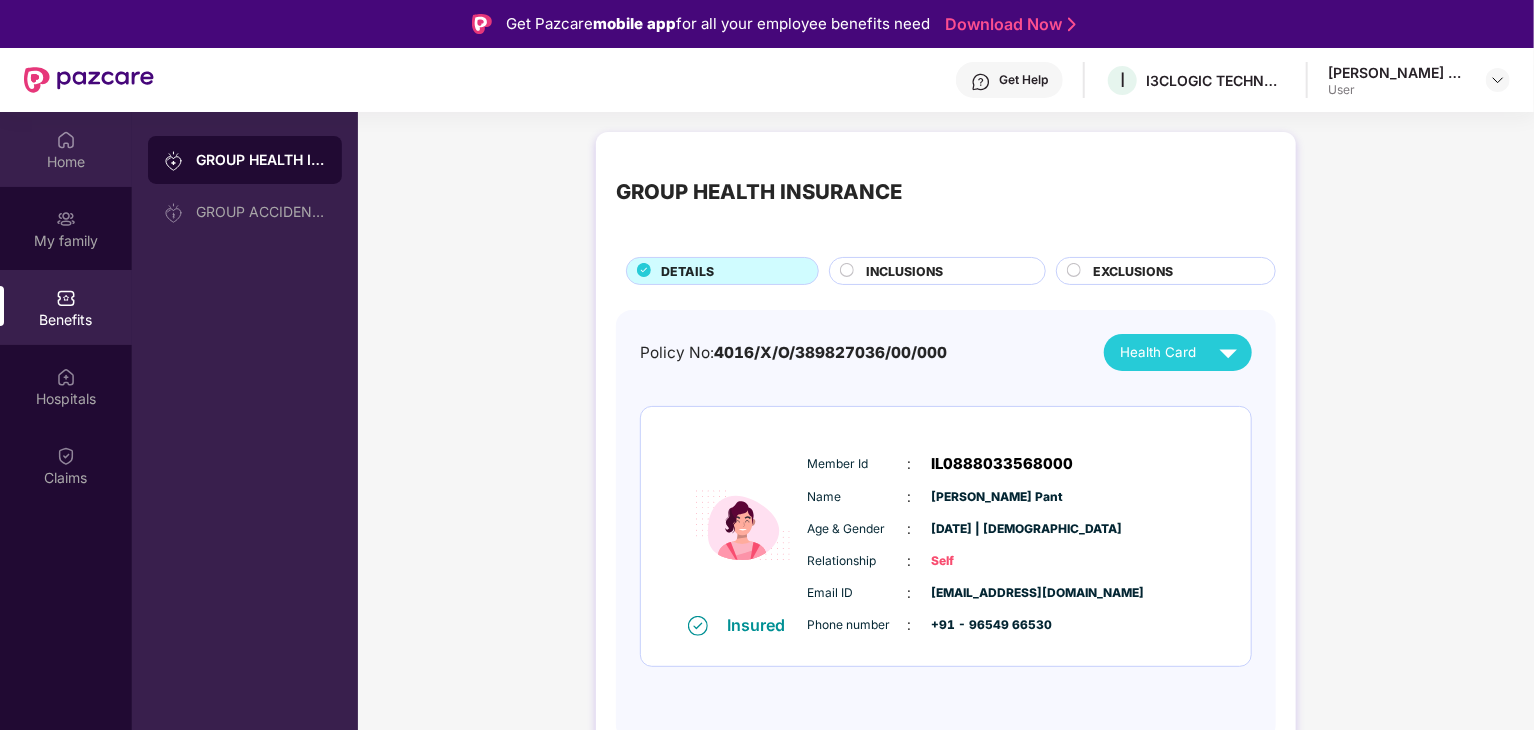 click on "Home" at bounding box center (66, 162) 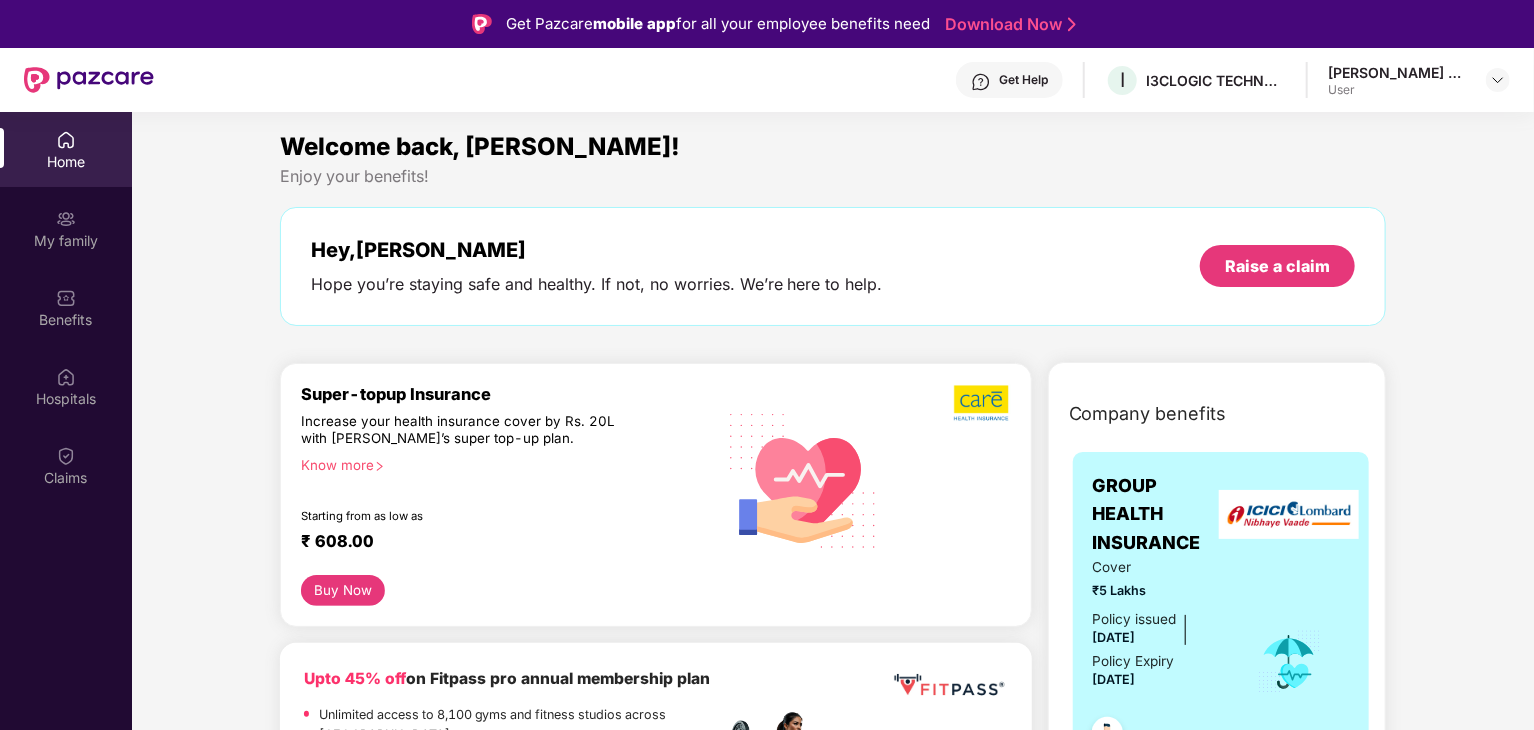 scroll, scrollTop: 200, scrollLeft: 0, axis: vertical 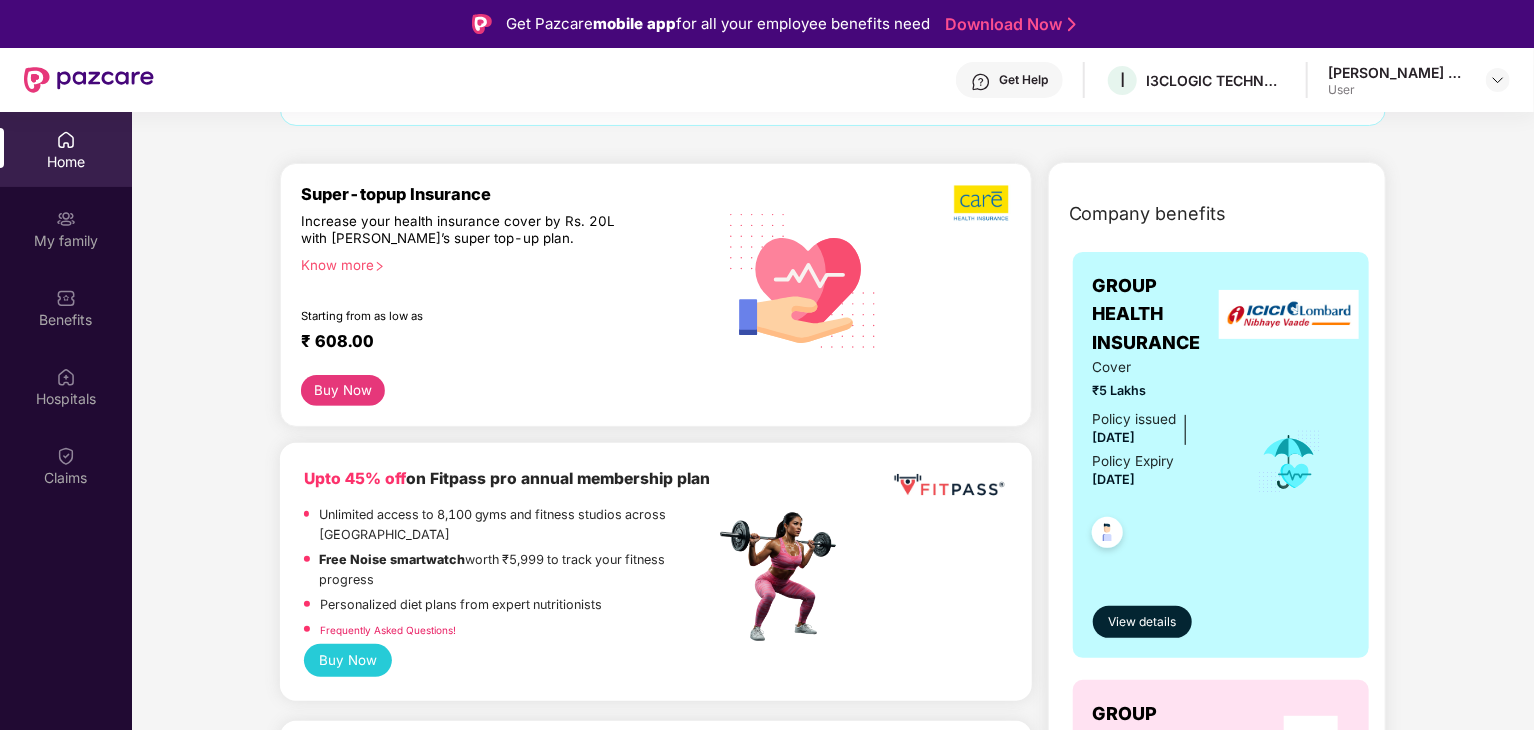 click on "Buy Now" at bounding box center (343, 390) 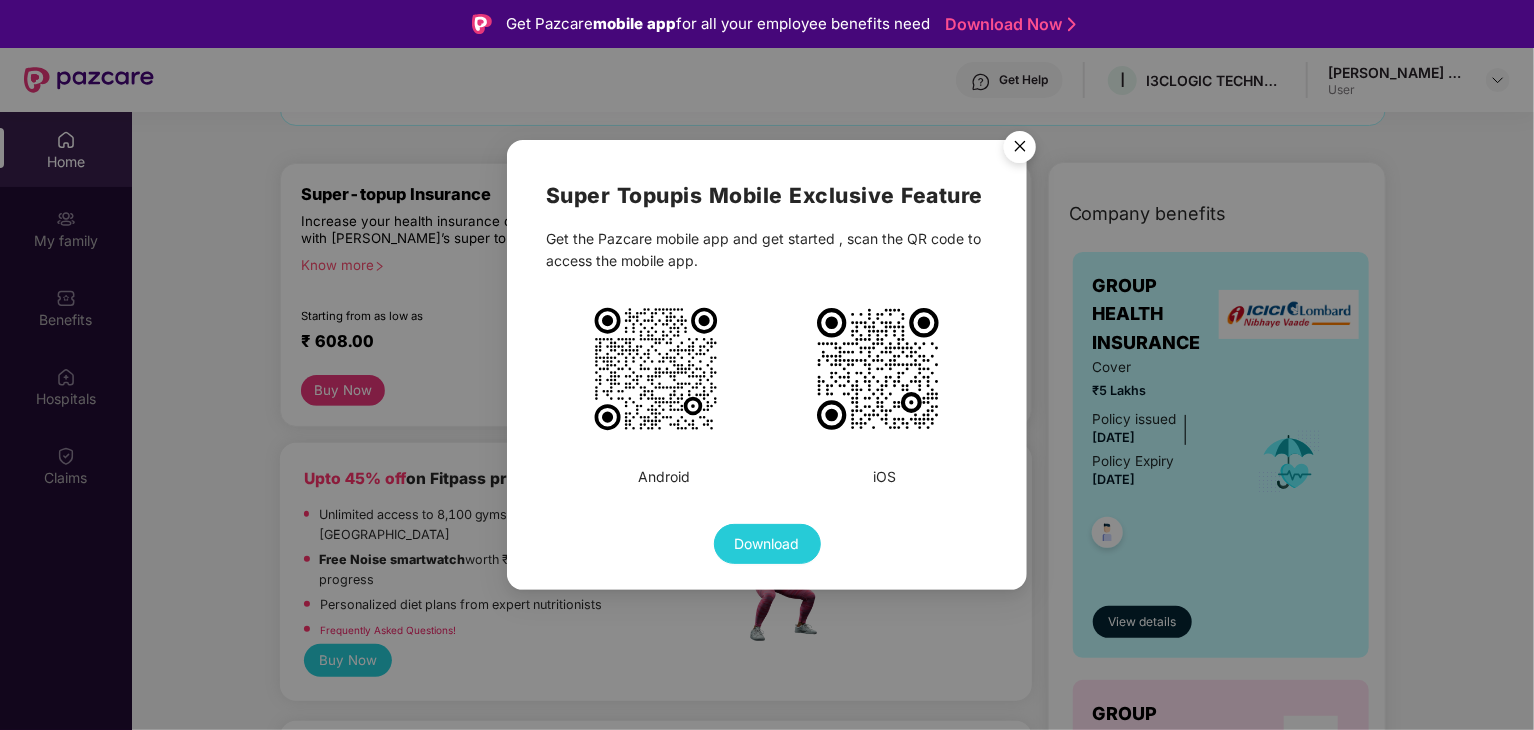 click at bounding box center (1020, 150) 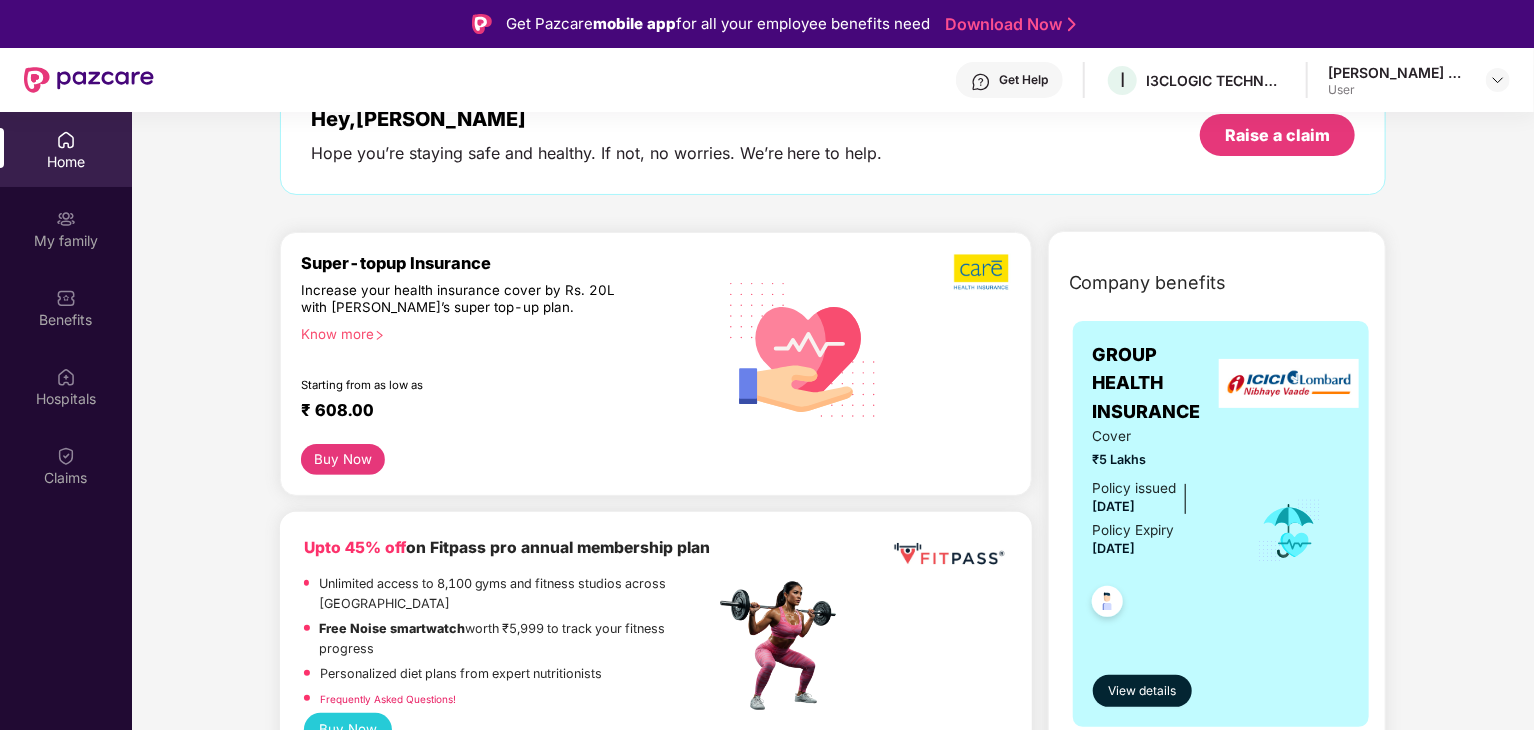 scroll, scrollTop: 100, scrollLeft: 0, axis: vertical 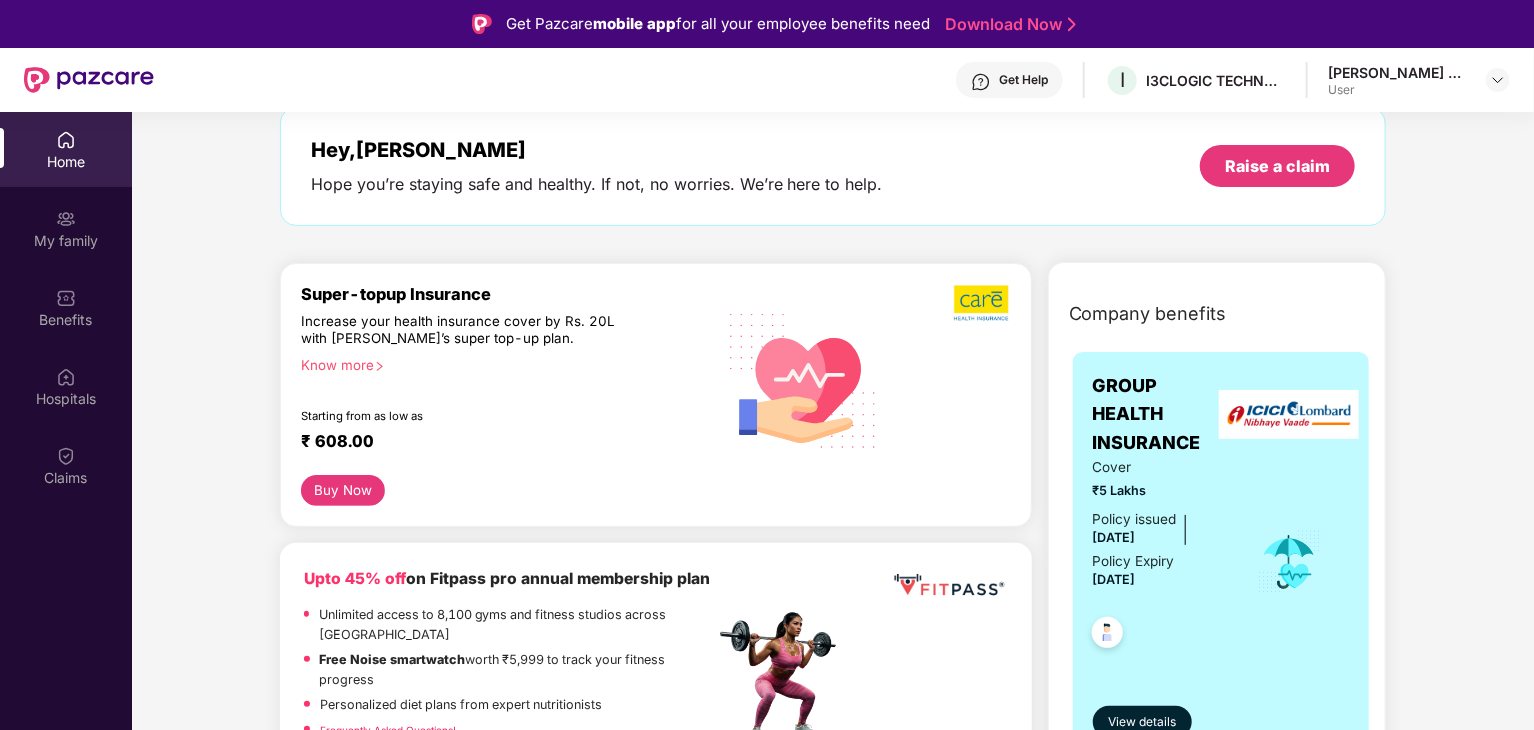 click on "Know more" at bounding box center (502, 364) 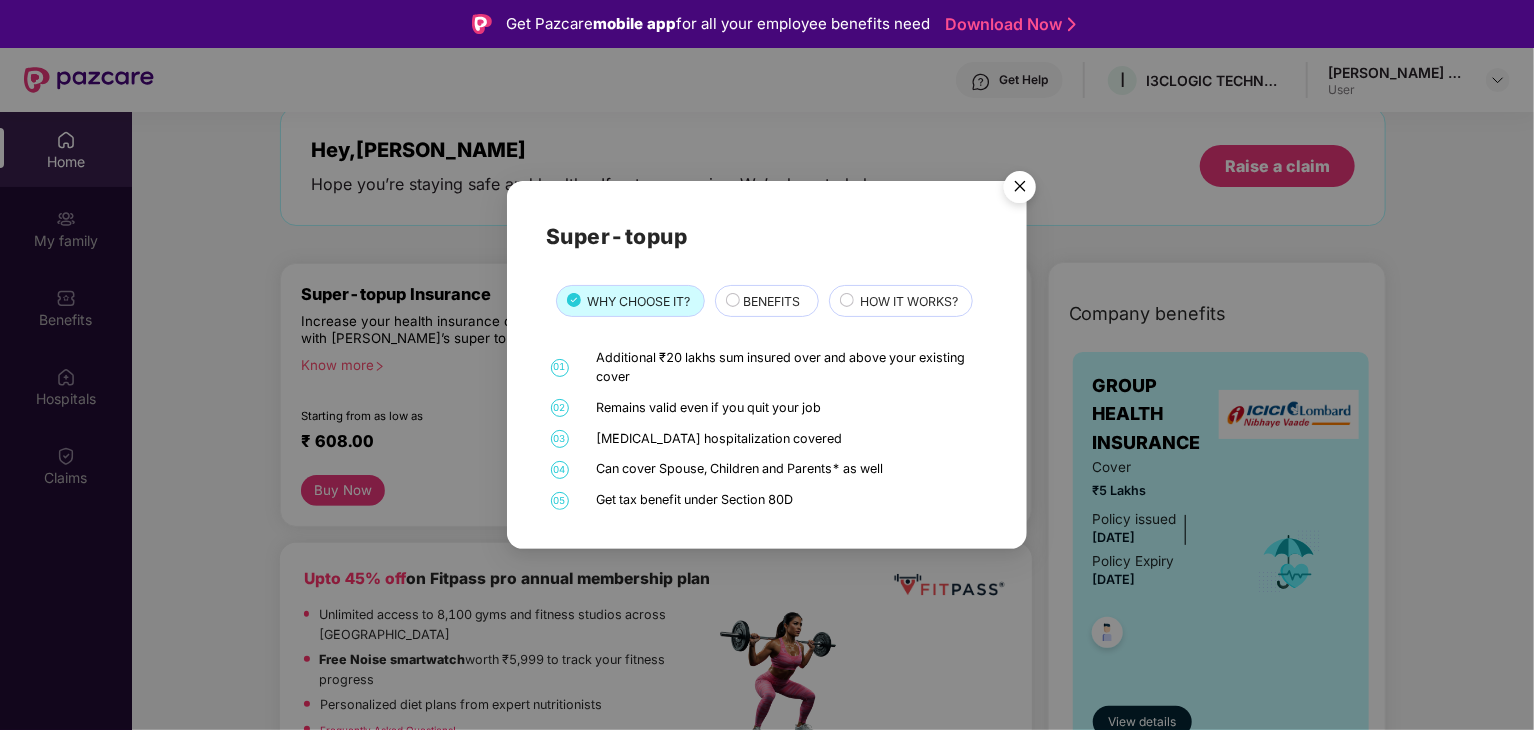 click on "BENEFITS" at bounding box center [771, 301] 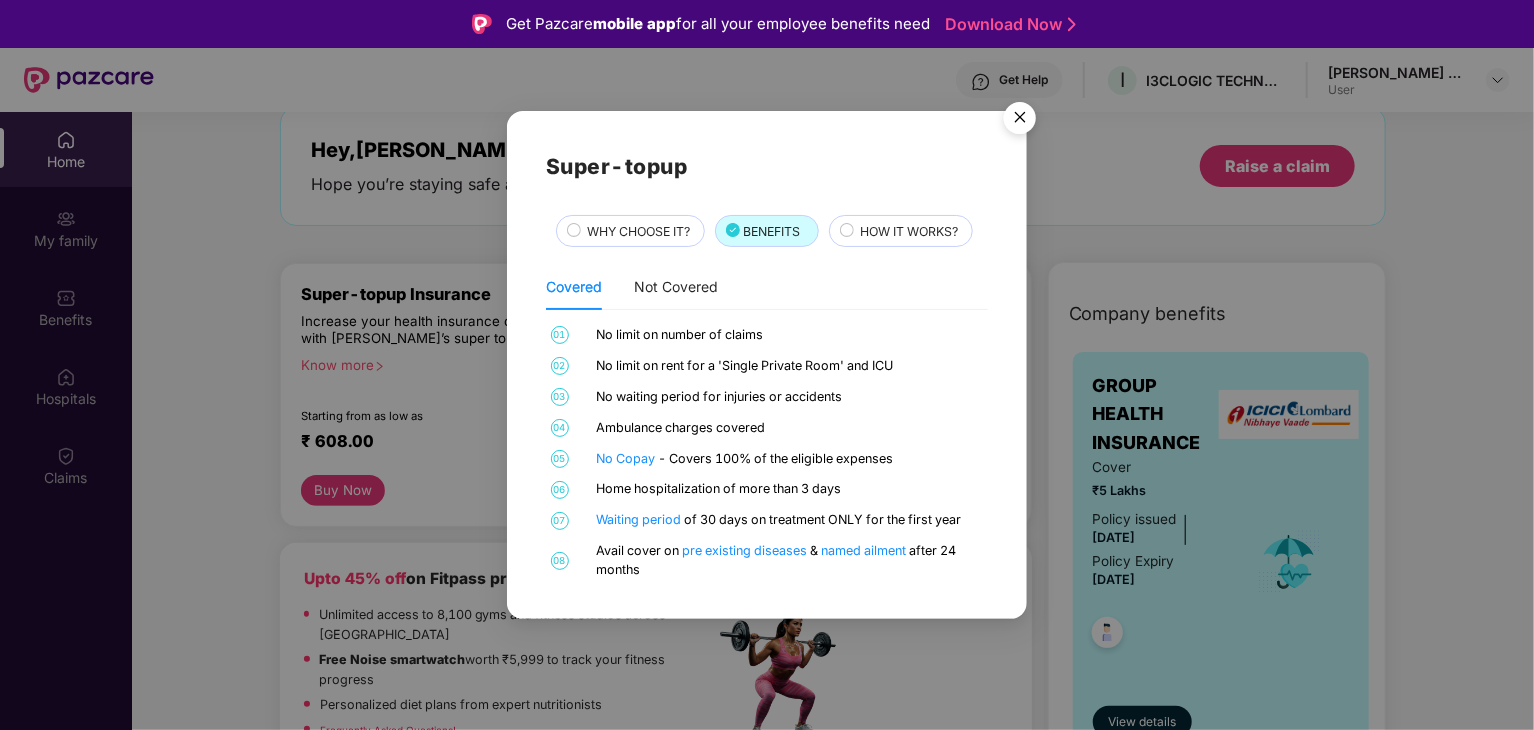 click on "HOW IT WORKS?" at bounding box center [909, 231] 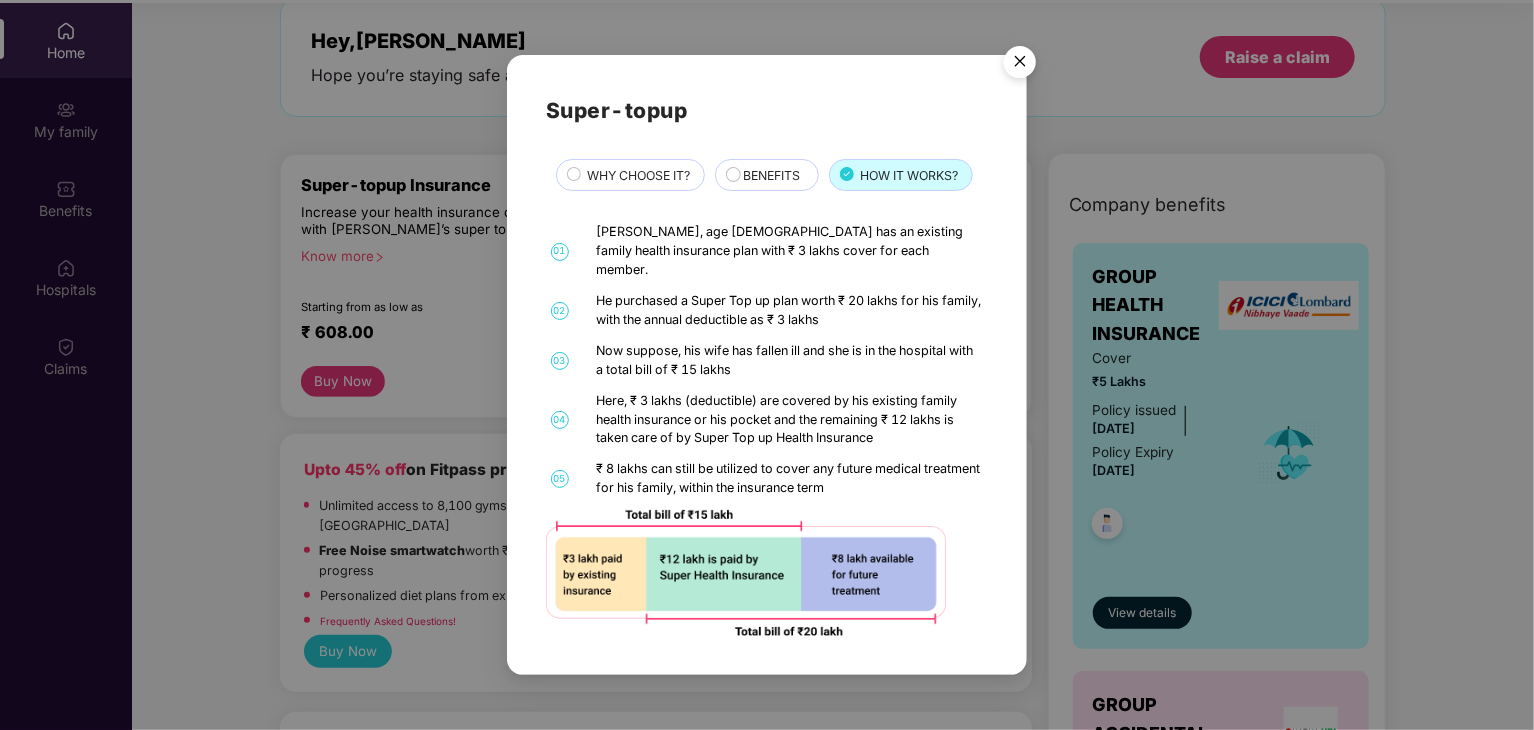 scroll, scrollTop: 112, scrollLeft: 0, axis: vertical 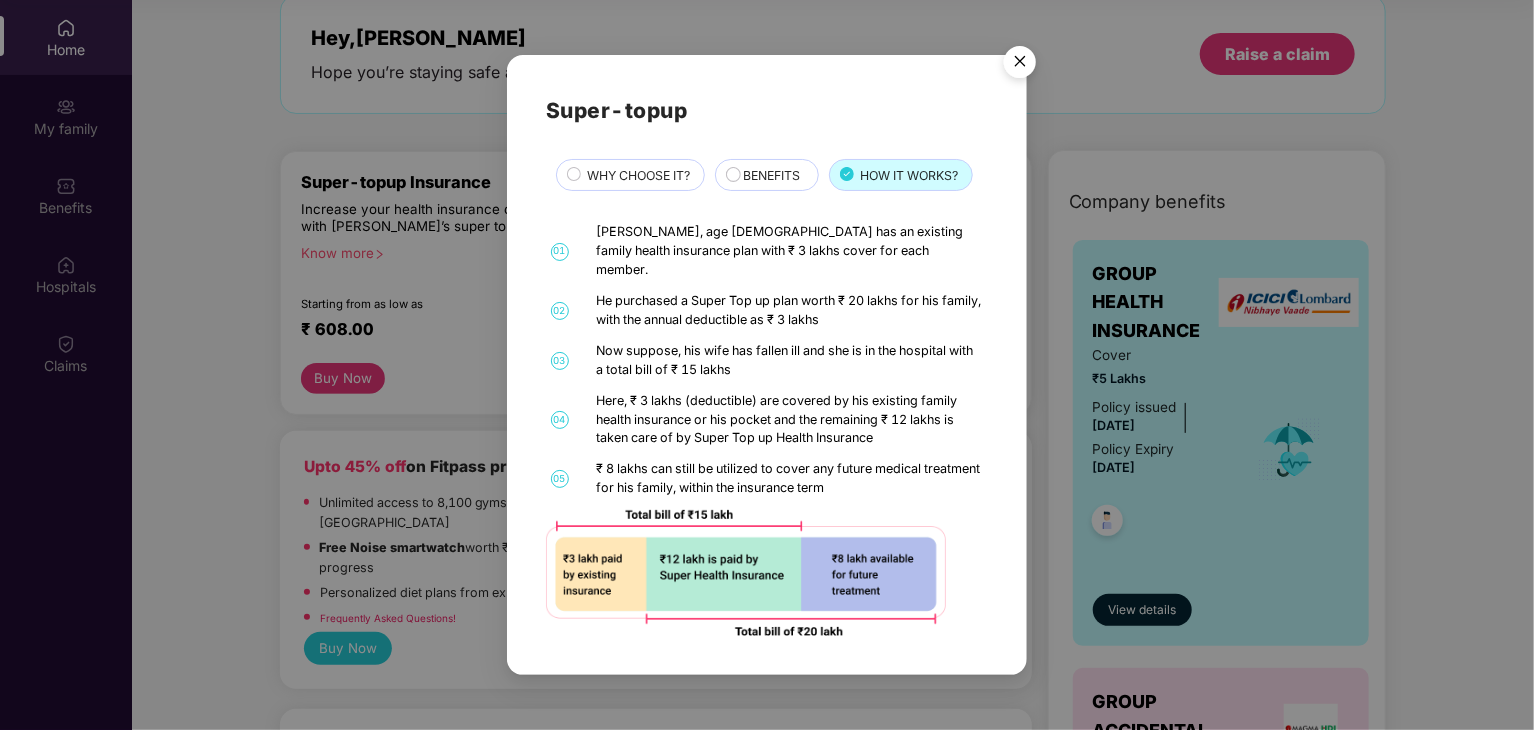 click at bounding box center (1020, 65) 